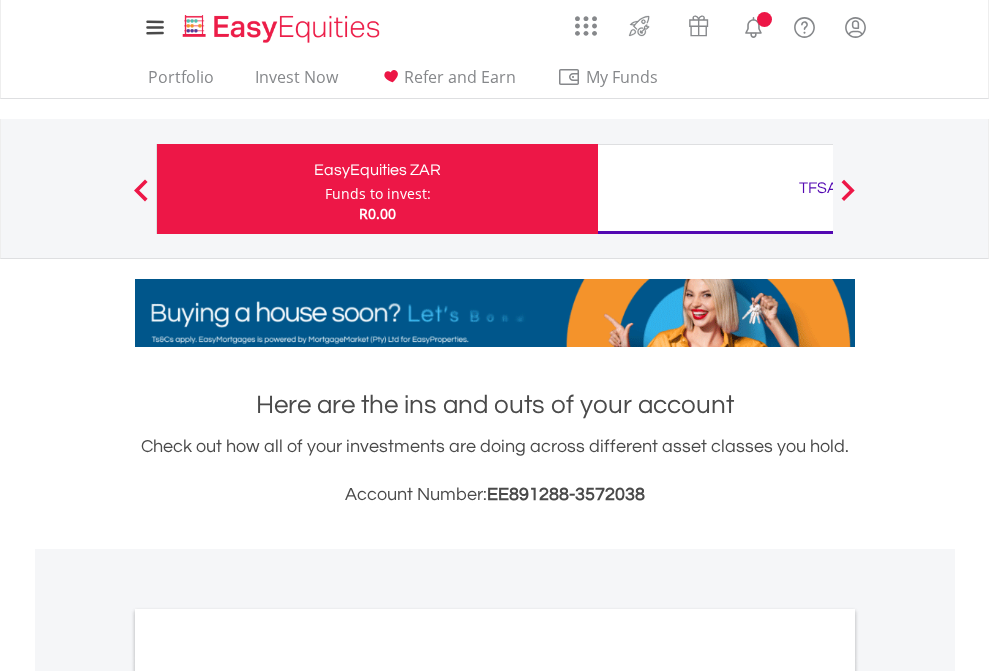 scroll, scrollTop: 0, scrollLeft: 0, axis: both 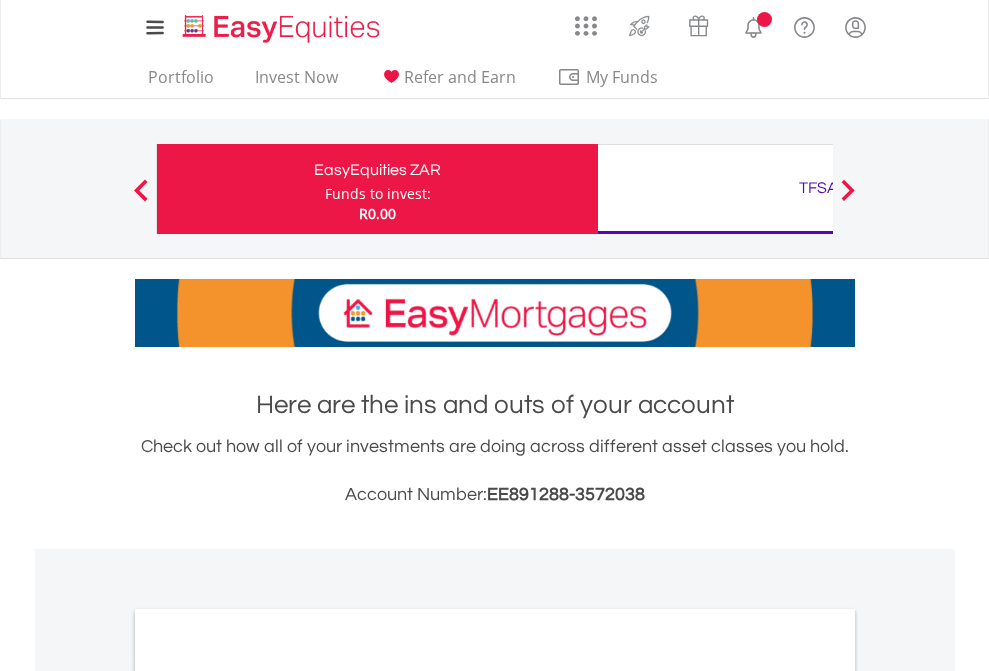click on "Funds to invest:" at bounding box center (378, 194) 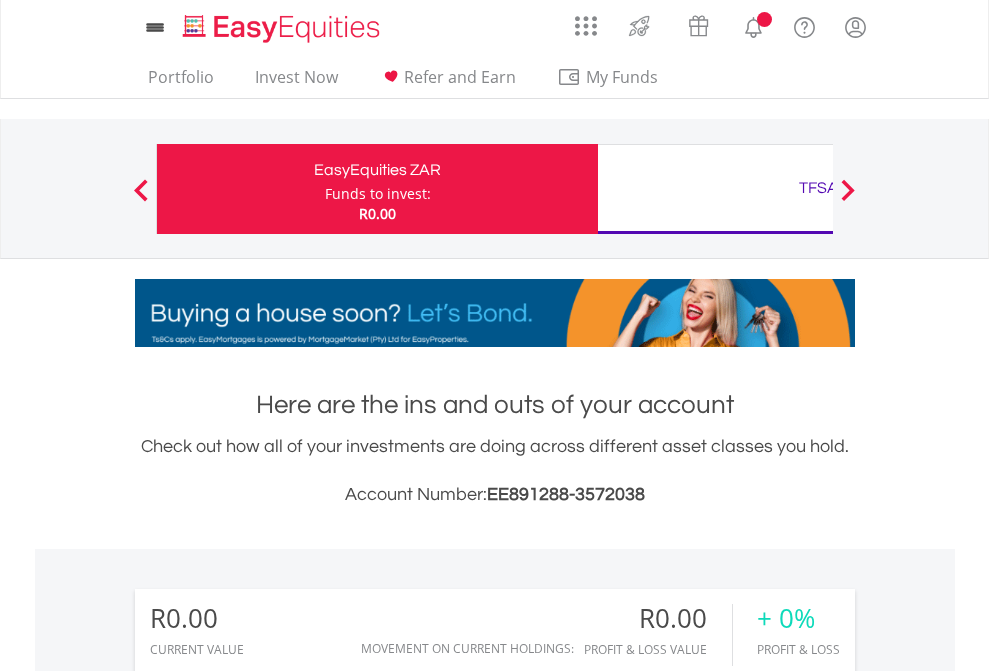 scroll, scrollTop: 0, scrollLeft: 0, axis: both 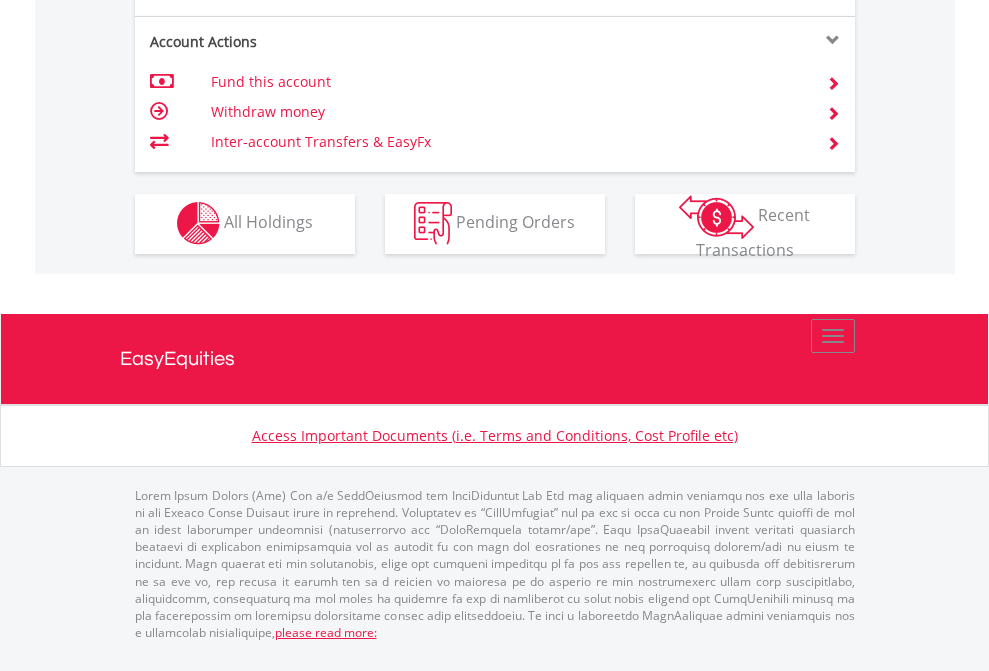 click on "Investment types" at bounding box center (706, -353) 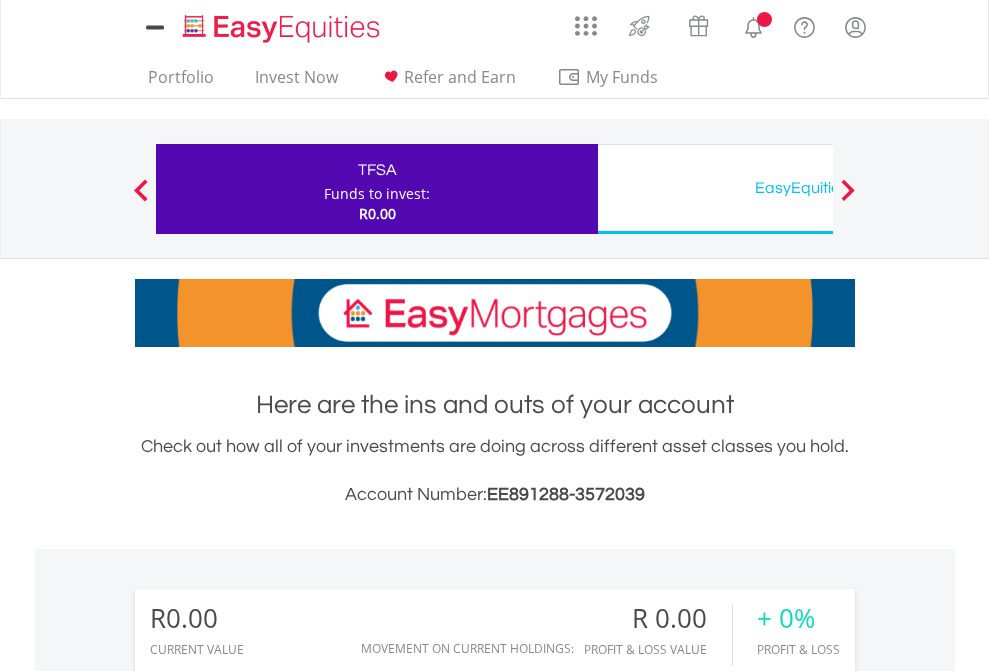 scroll, scrollTop: 0, scrollLeft: 0, axis: both 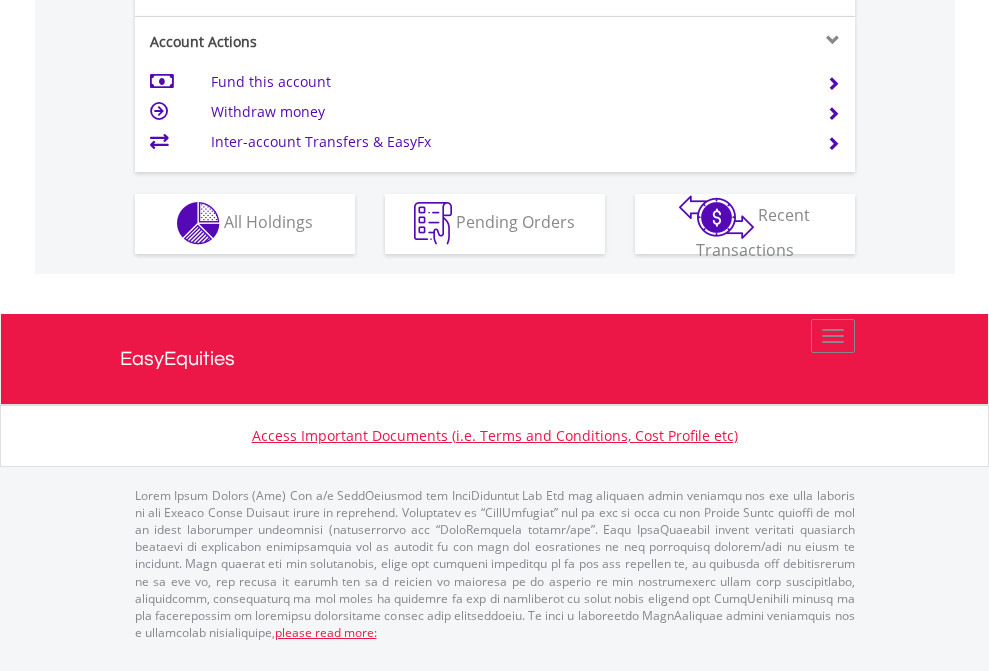 click on "Investment types" at bounding box center (706, -353) 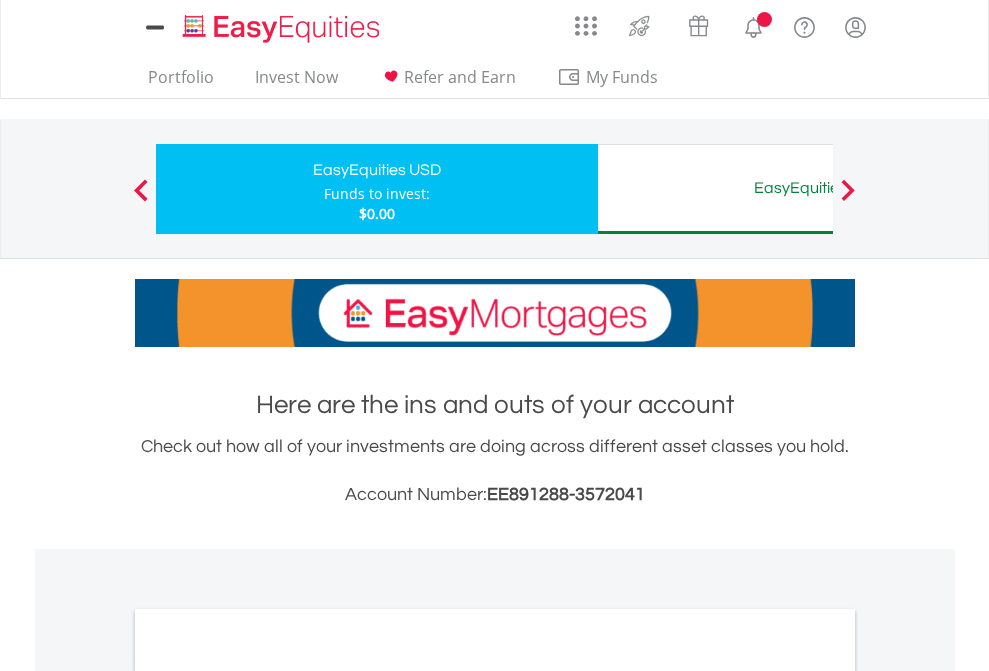 scroll, scrollTop: 0, scrollLeft: 0, axis: both 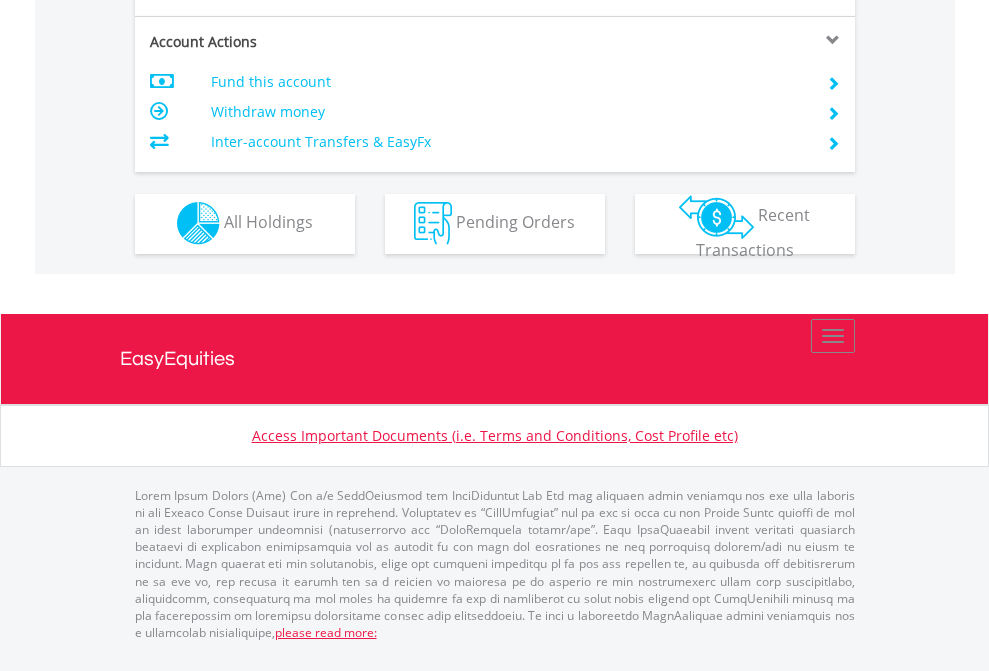 click on "Investment types" at bounding box center [706, -353] 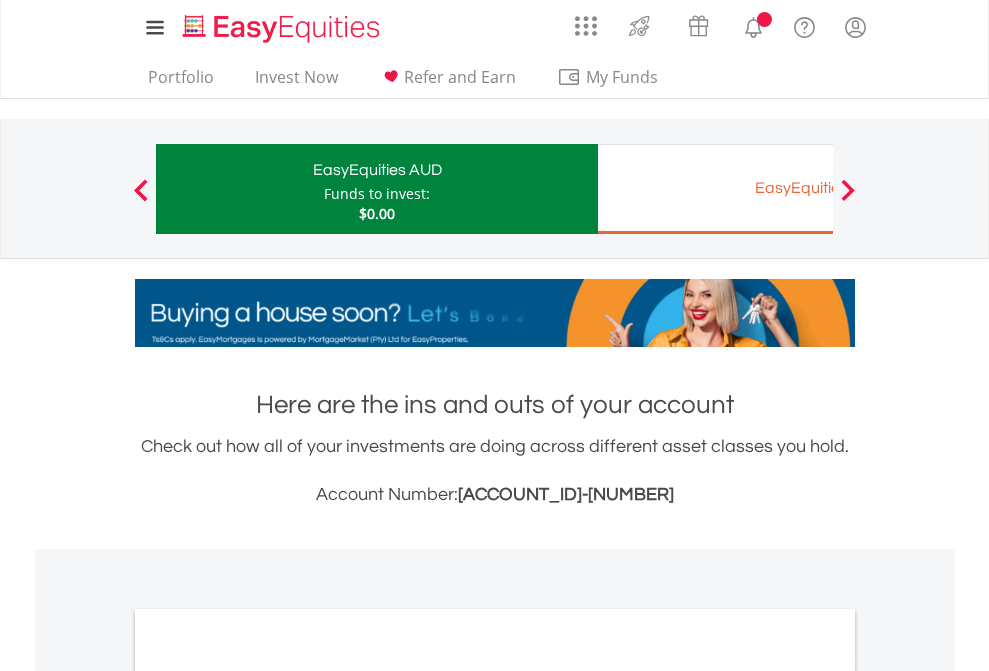 scroll, scrollTop: 0, scrollLeft: 0, axis: both 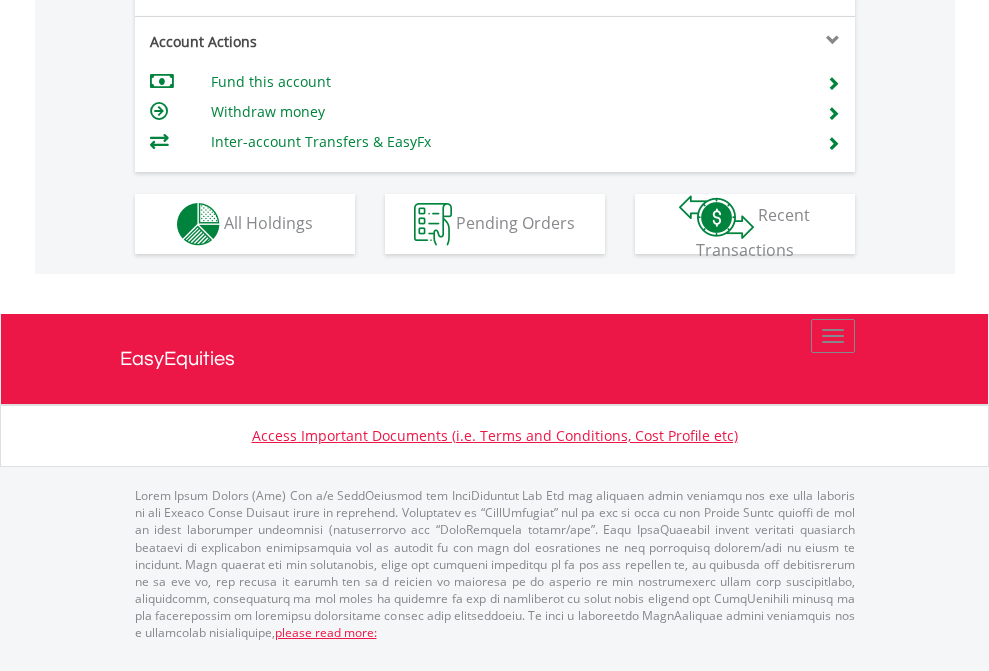 click on "Investment types" at bounding box center (706, -337) 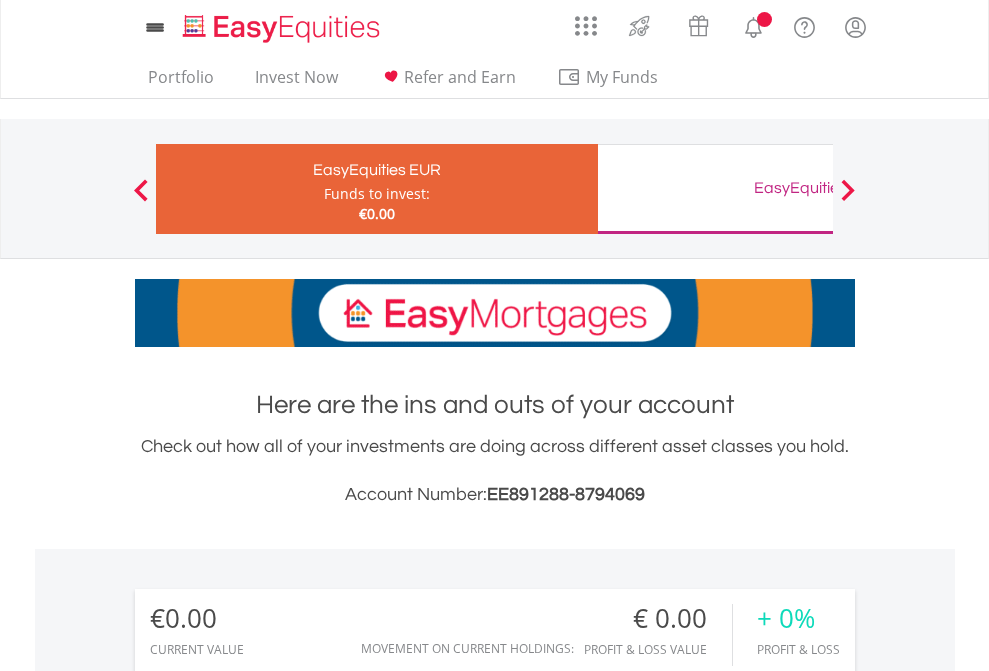 scroll, scrollTop: 0, scrollLeft: 0, axis: both 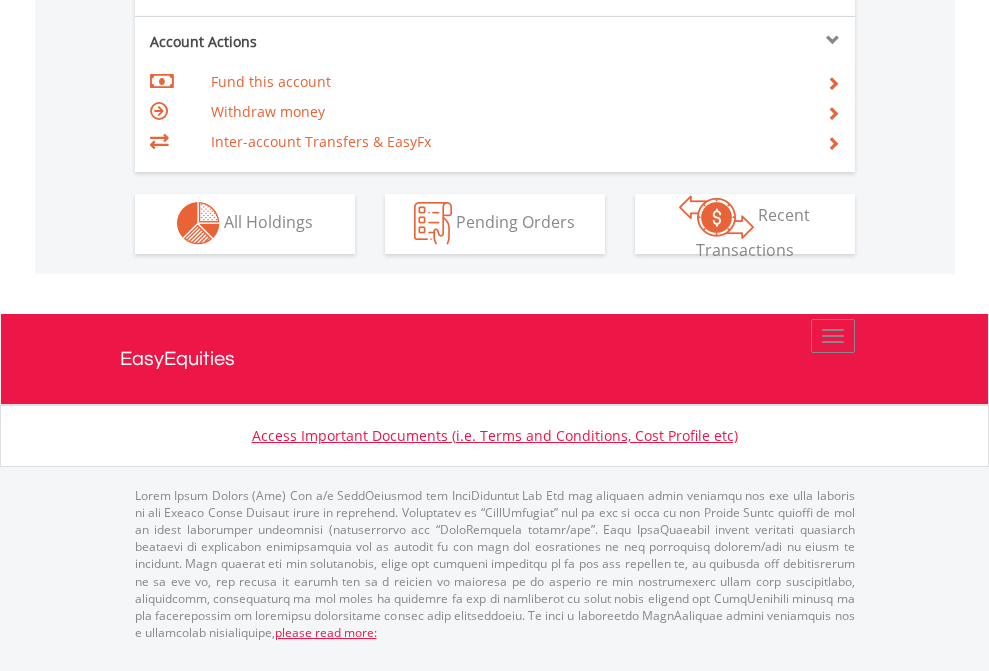 click on "Investment types" at bounding box center [706, -353] 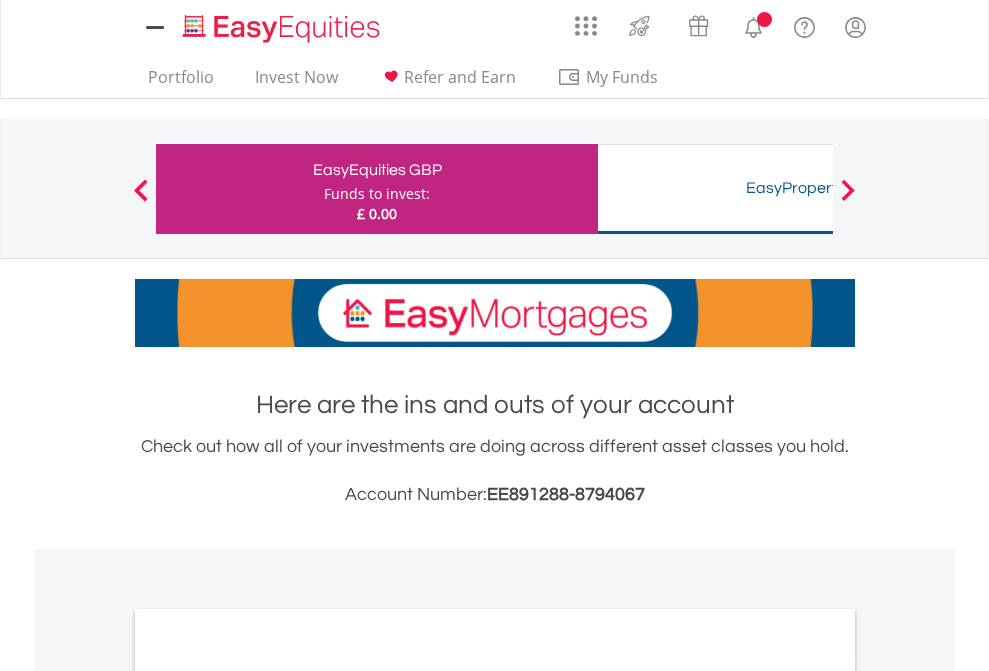 scroll, scrollTop: 0, scrollLeft: 0, axis: both 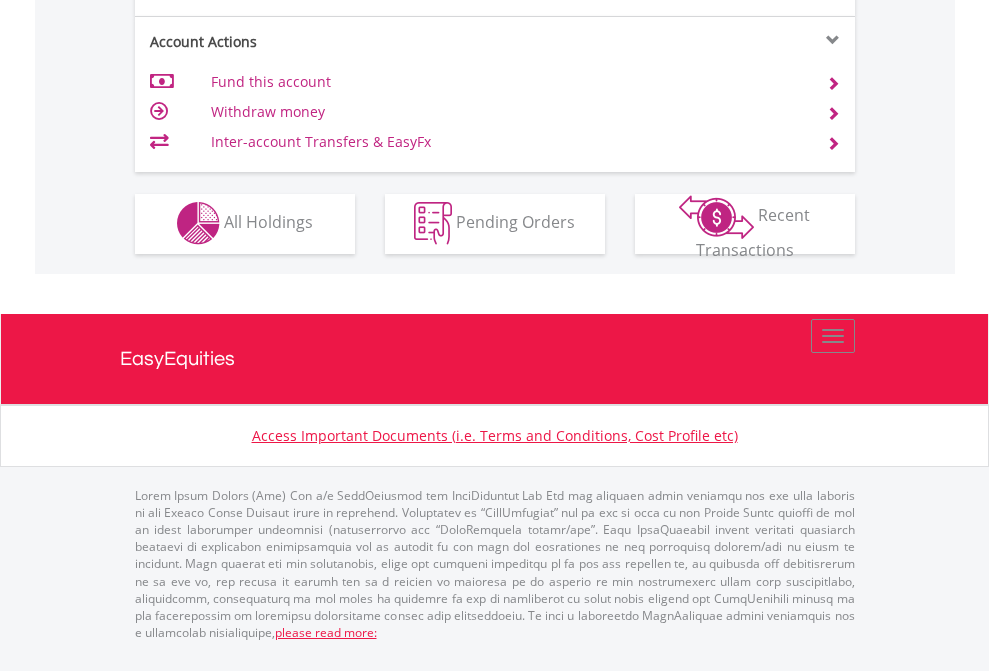 click on "Investment types" at bounding box center (706, -353) 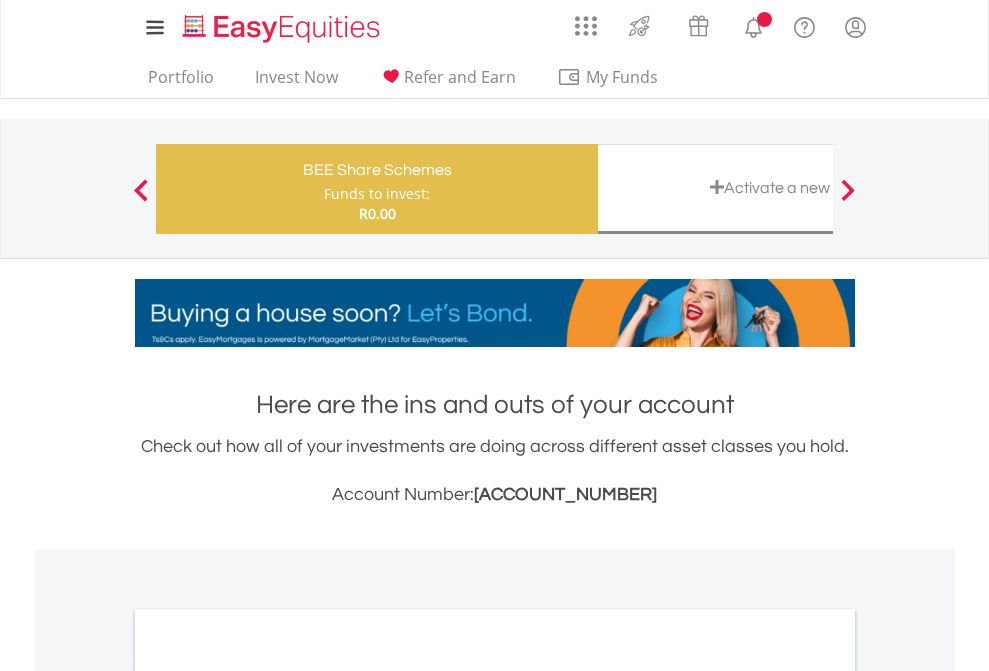 scroll, scrollTop: 0, scrollLeft: 0, axis: both 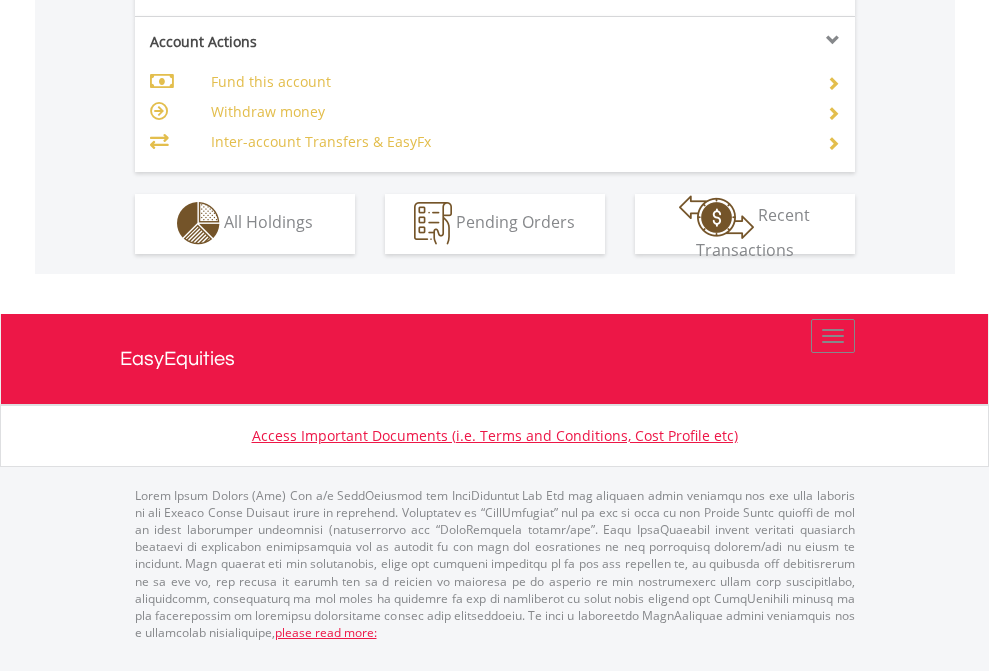 click on "Investment types" at bounding box center (706, -353) 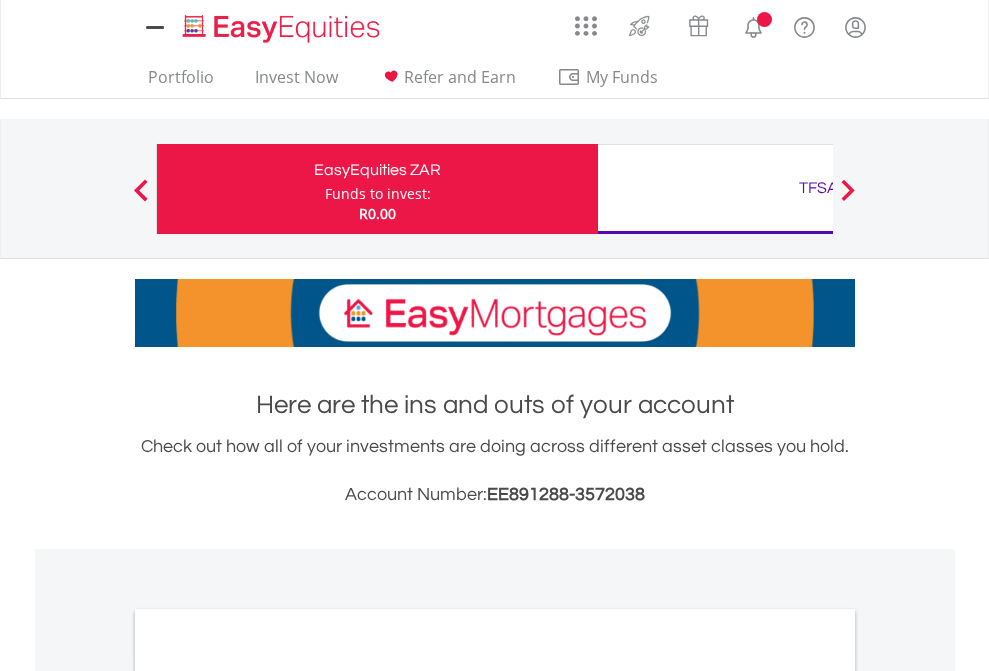 scroll, scrollTop: 0, scrollLeft: 0, axis: both 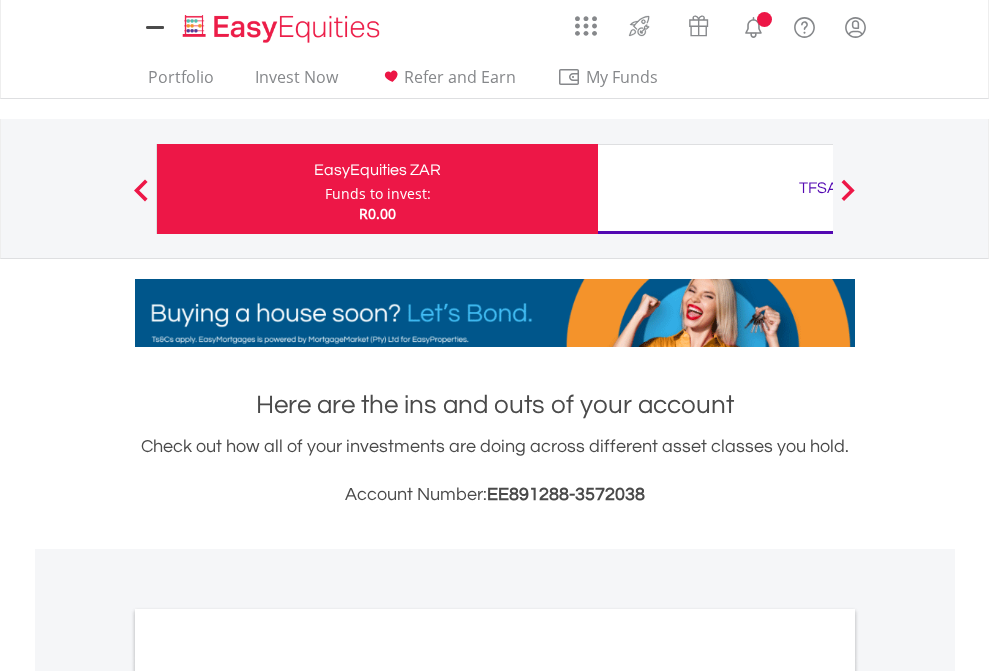 click on "All Holdings" at bounding box center (268, 1096) 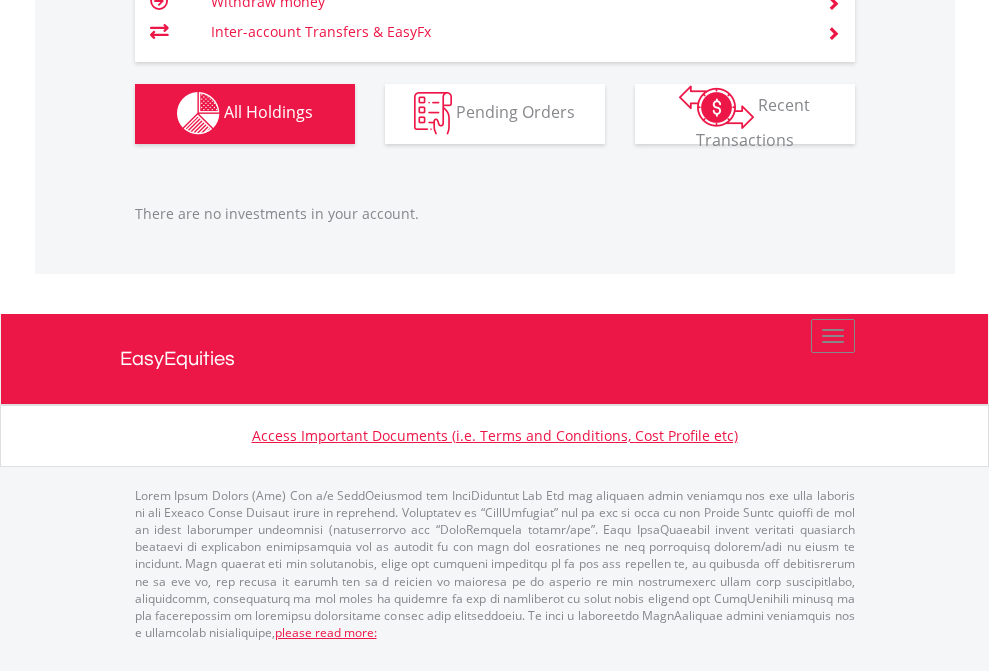 scroll, scrollTop: 1980, scrollLeft: 0, axis: vertical 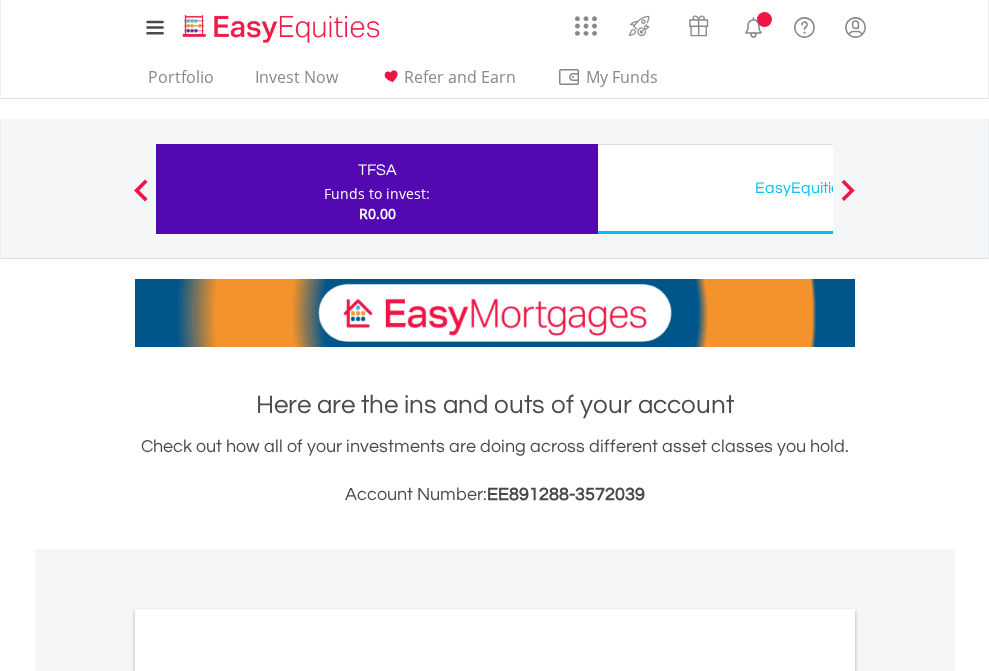click on "All Holdings" at bounding box center [268, 1096] 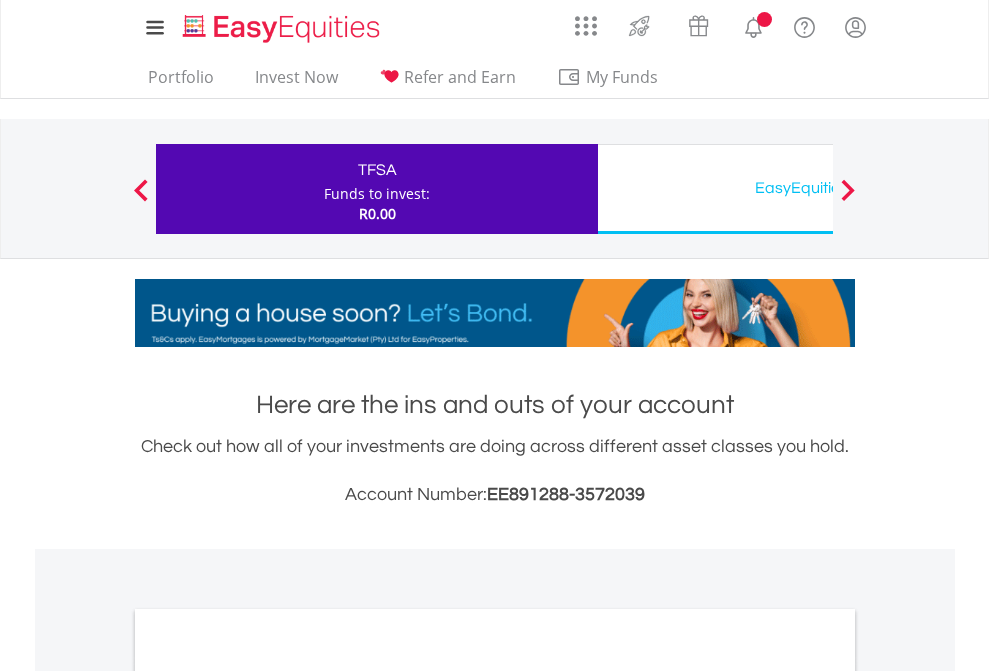 scroll, scrollTop: 1202, scrollLeft: 0, axis: vertical 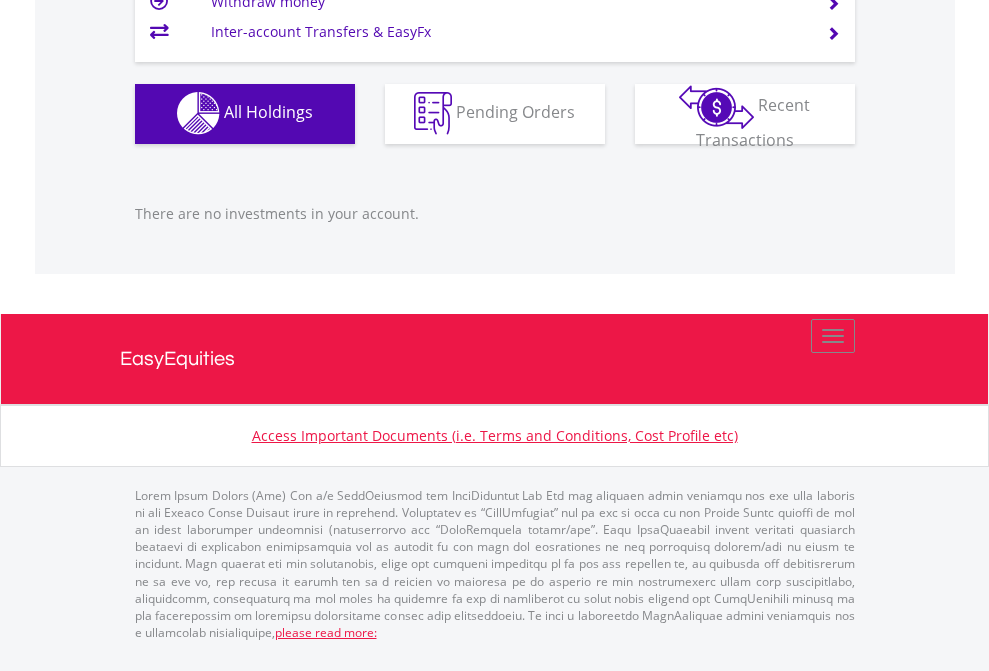 click on "EasyEquities USD" at bounding box center [818, -1142] 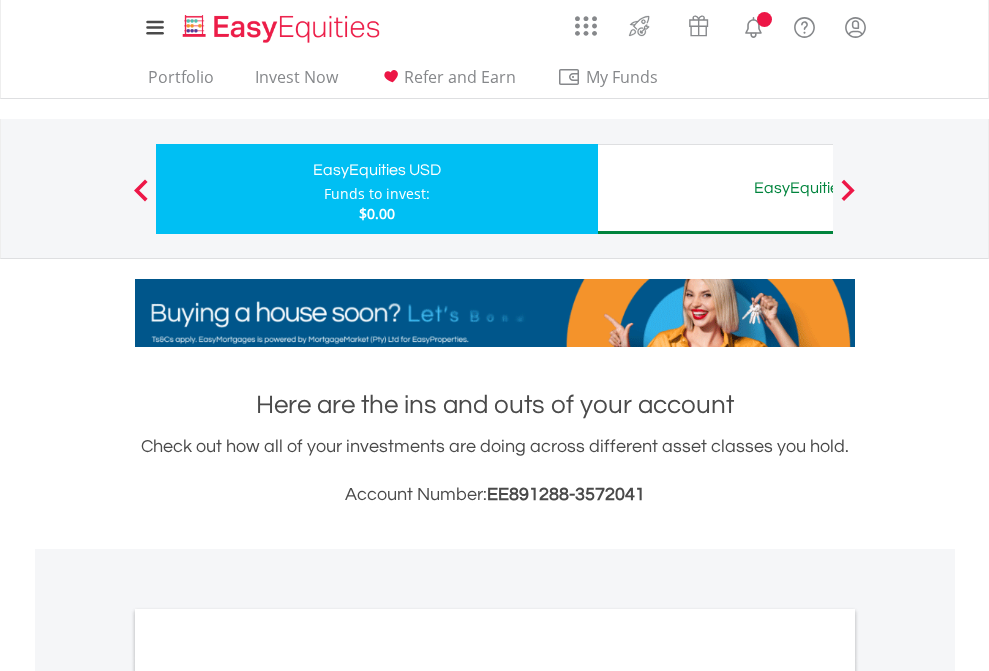 scroll, scrollTop: 1202, scrollLeft: 0, axis: vertical 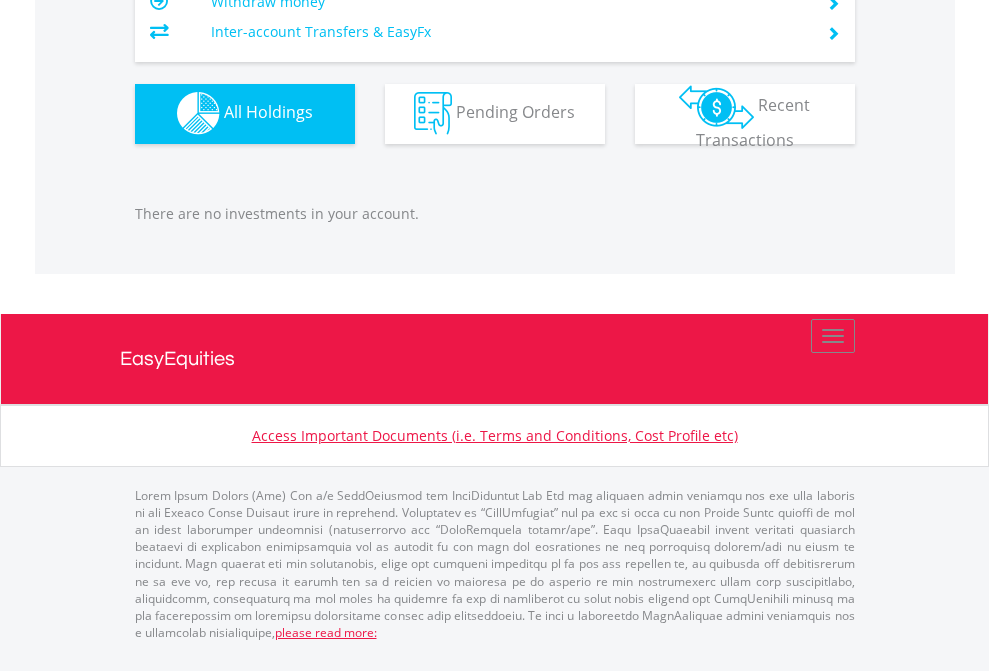 click on "EasyEquities AUD" at bounding box center (818, -1142) 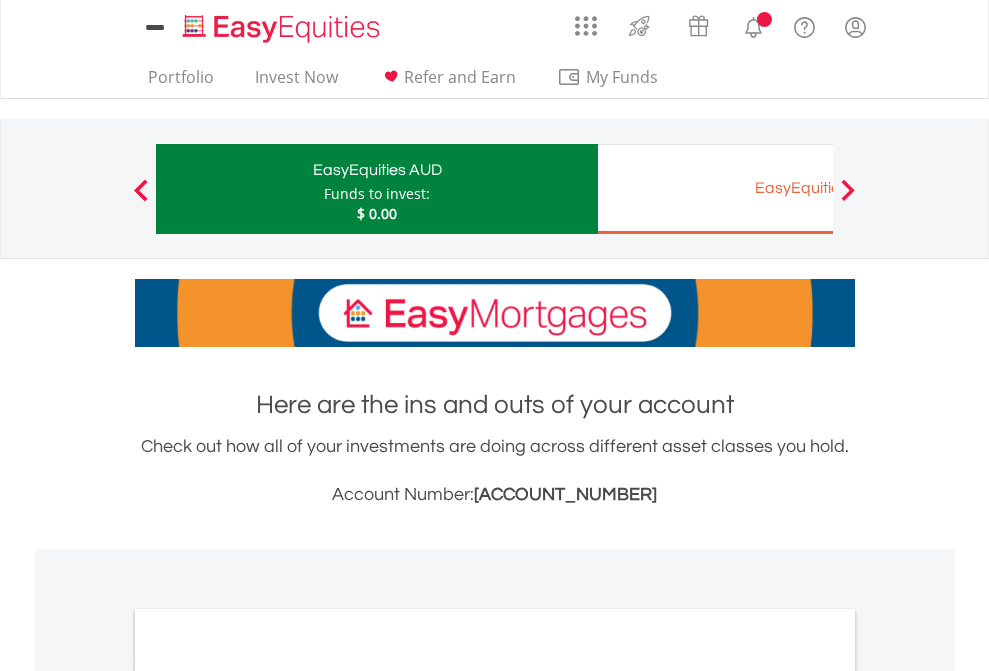 scroll, scrollTop: 0, scrollLeft: 0, axis: both 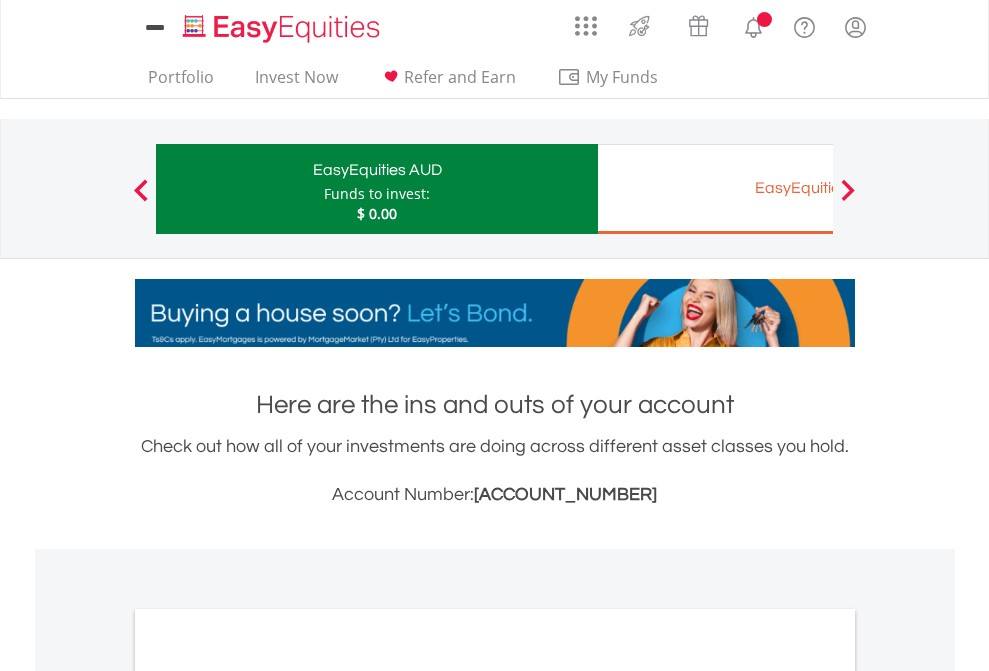 click on "All Holdings" at bounding box center (268, 1096) 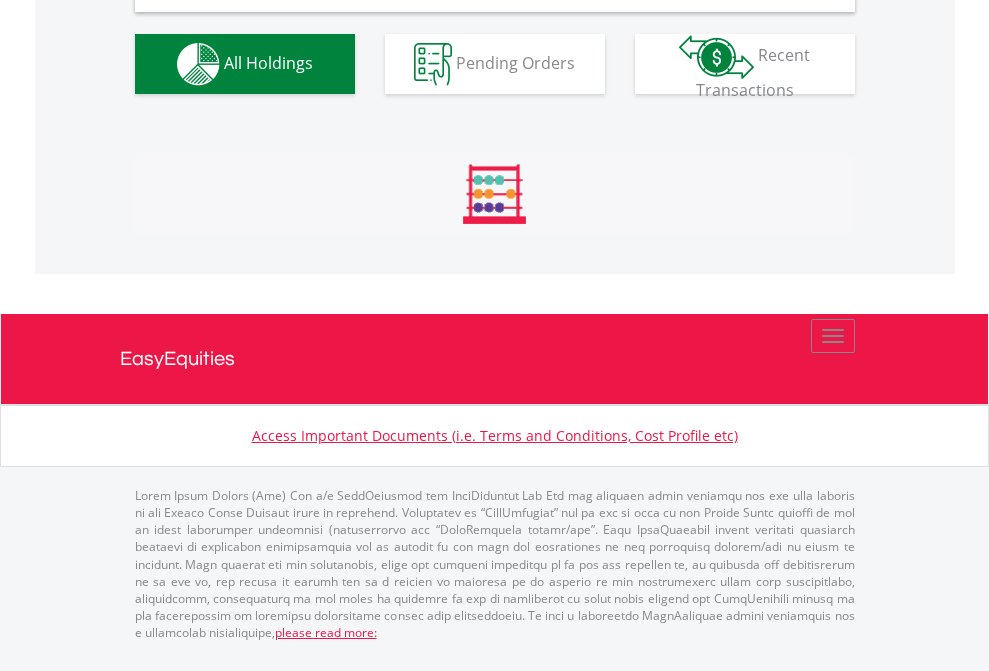 scroll, scrollTop: 1933, scrollLeft: 0, axis: vertical 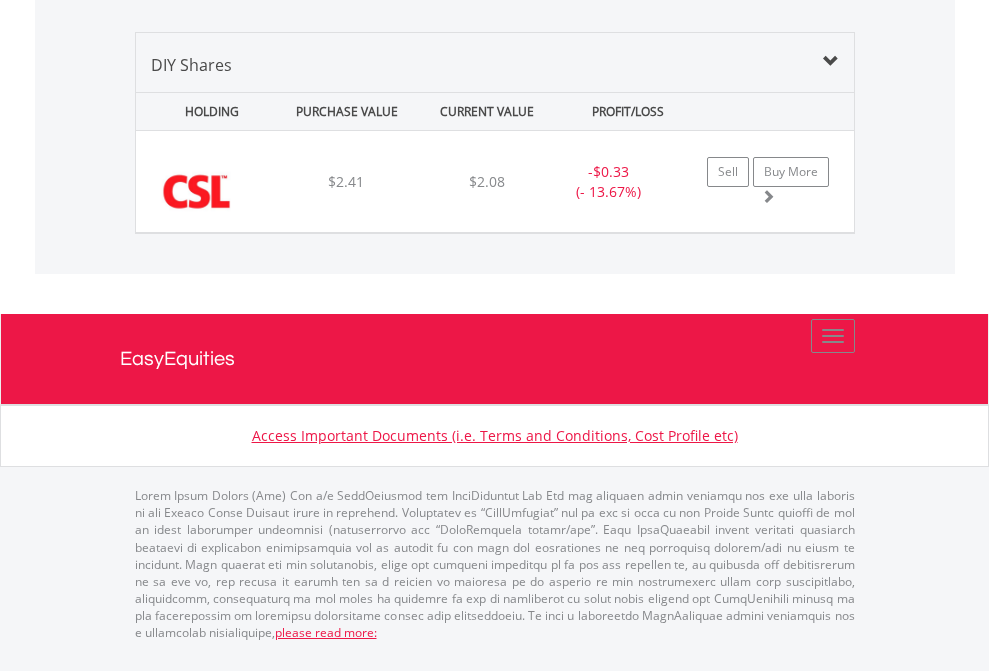 click on "EasyEquities EUR" at bounding box center [818, -968] 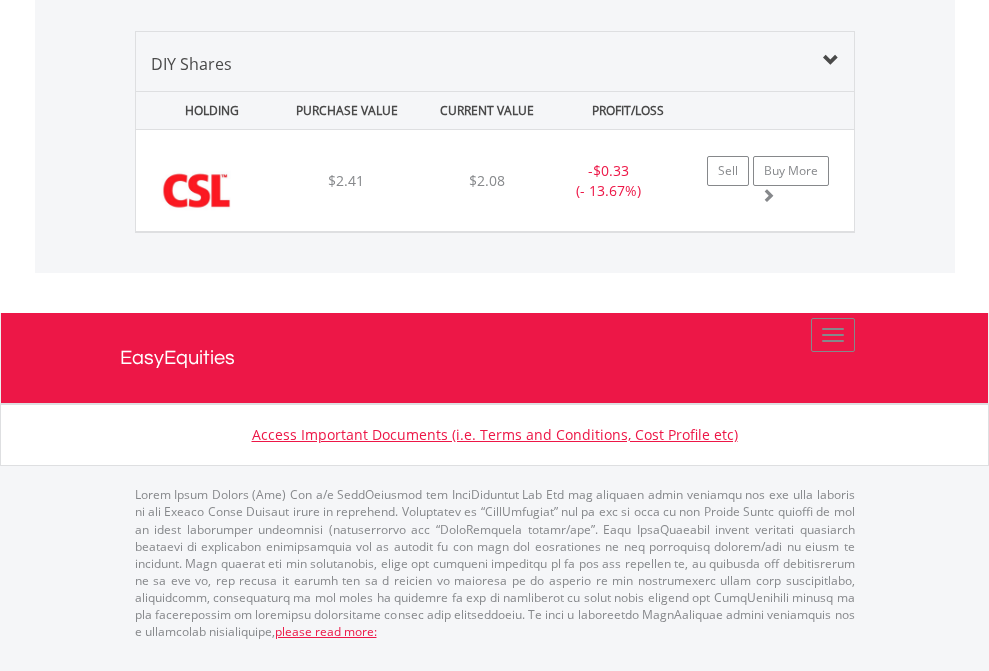 scroll, scrollTop: 144, scrollLeft: 0, axis: vertical 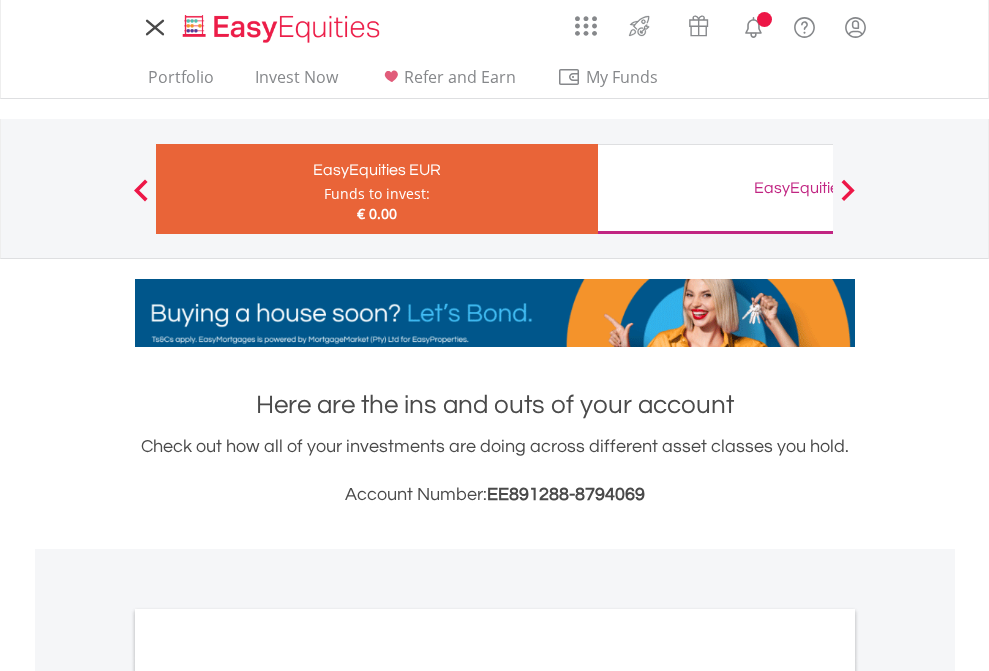 click on "All Holdings" at bounding box center (268, 1096) 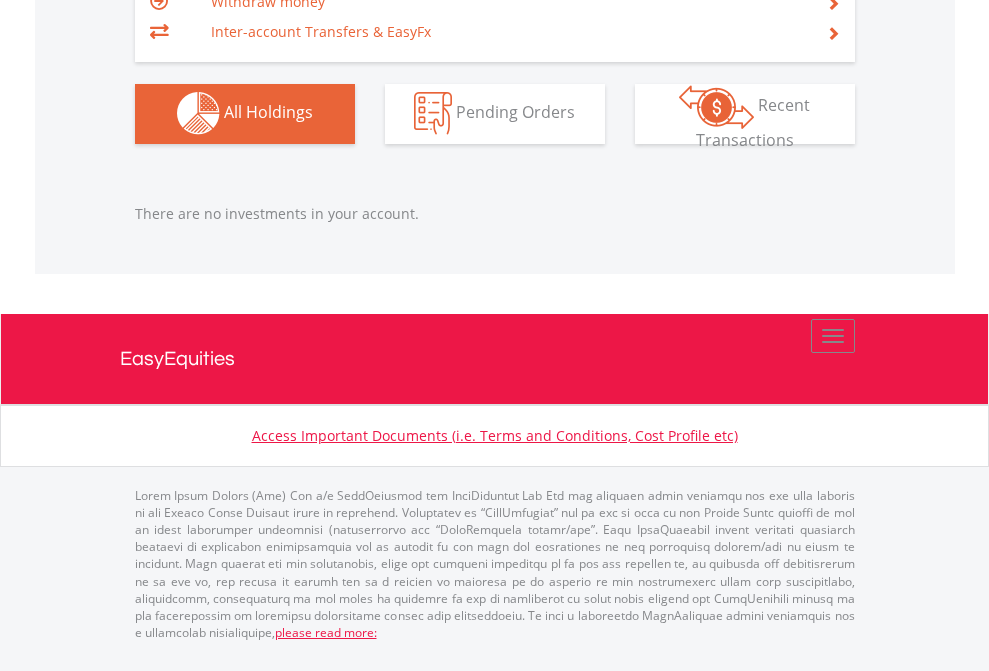 scroll, scrollTop: 1980, scrollLeft: 0, axis: vertical 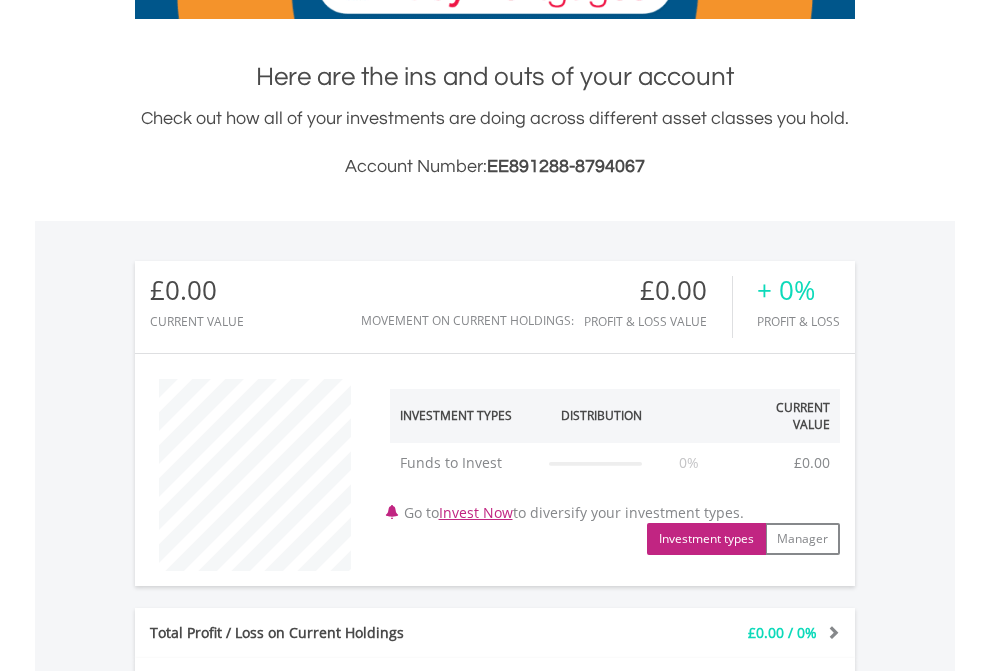 click on "All Holdings" at bounding box center (268, 1114) 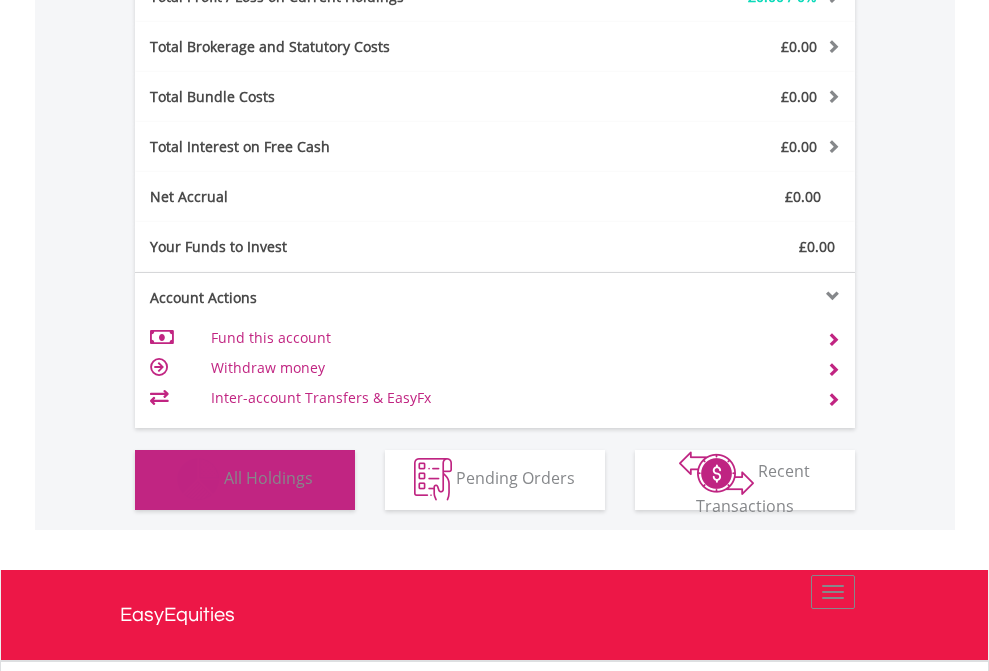 scroll, scrollTop: 999808, scrollLeft: 999687, axis: both 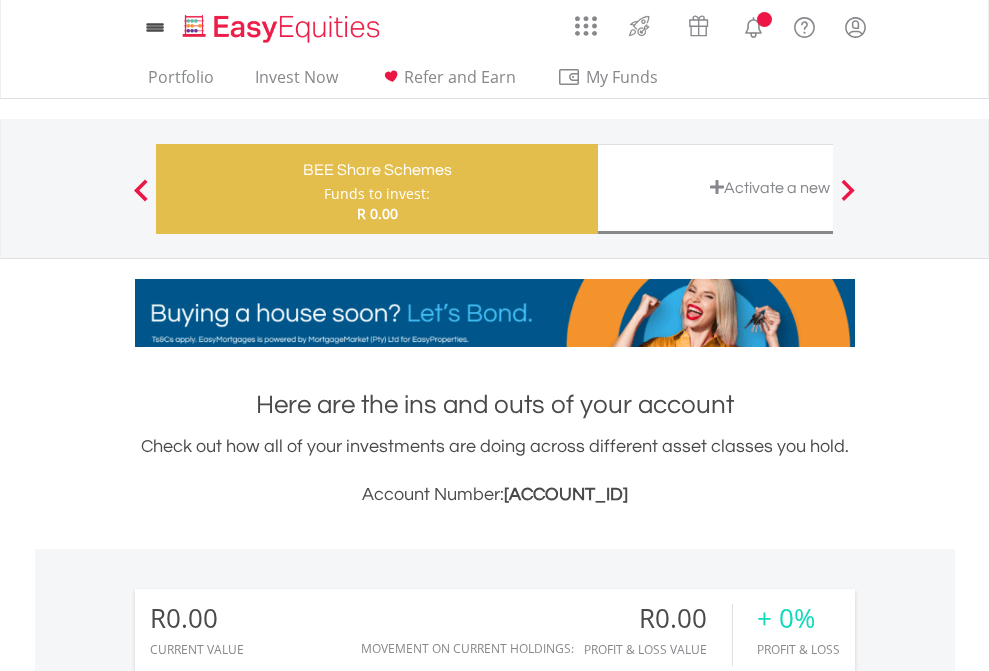 click on "All Holdings" at bounding box center [268, 1442] 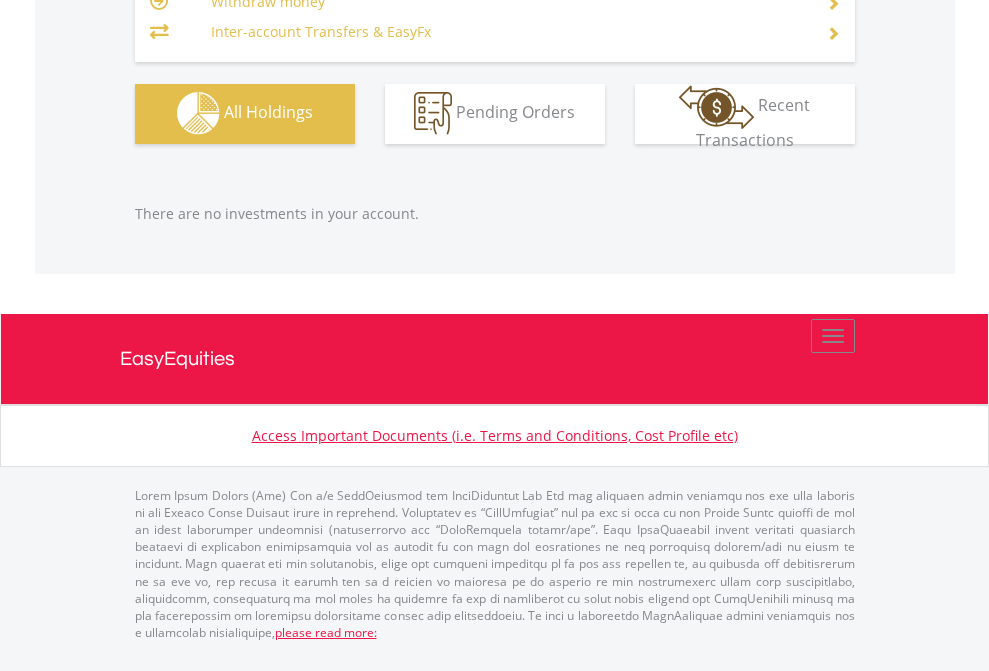 scroll, scrollTop: 1980, scrollLeft: 0, axis: vertical 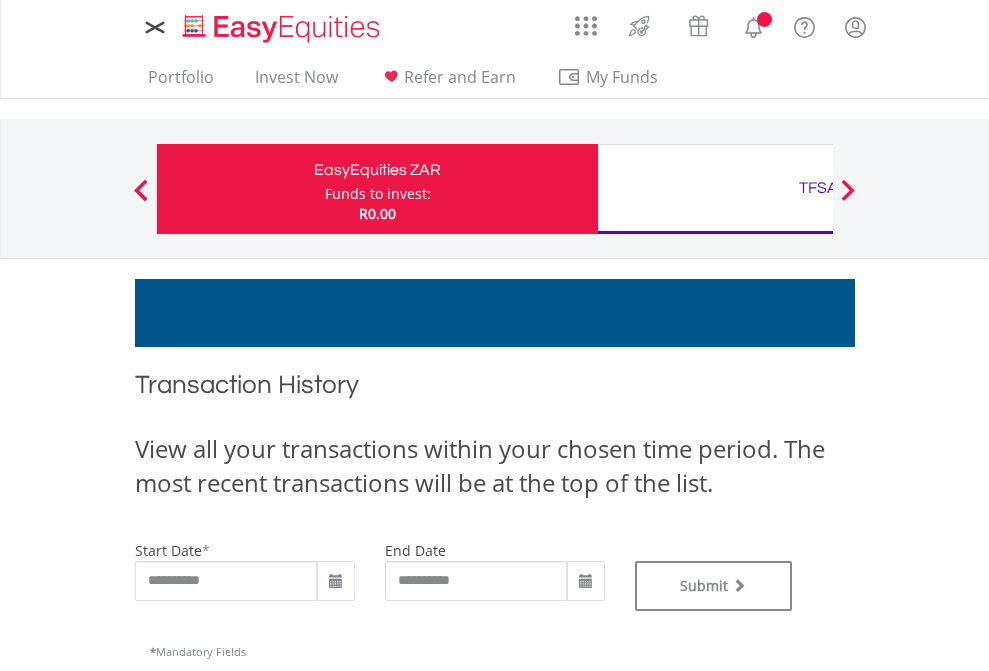 type on "**********" 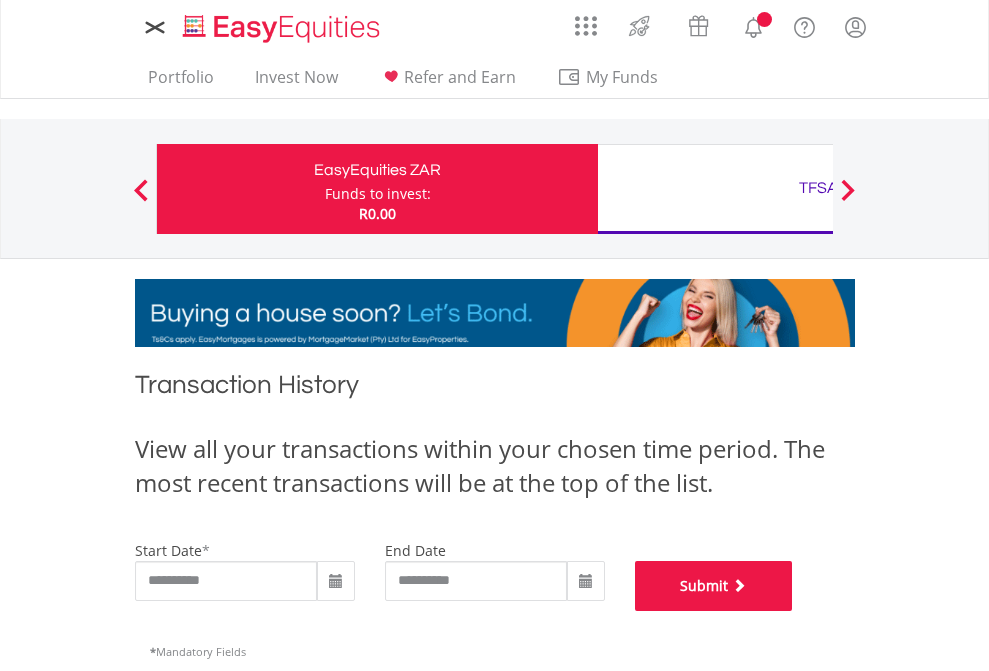 click on "Submit" at bounding box center [714, 586] 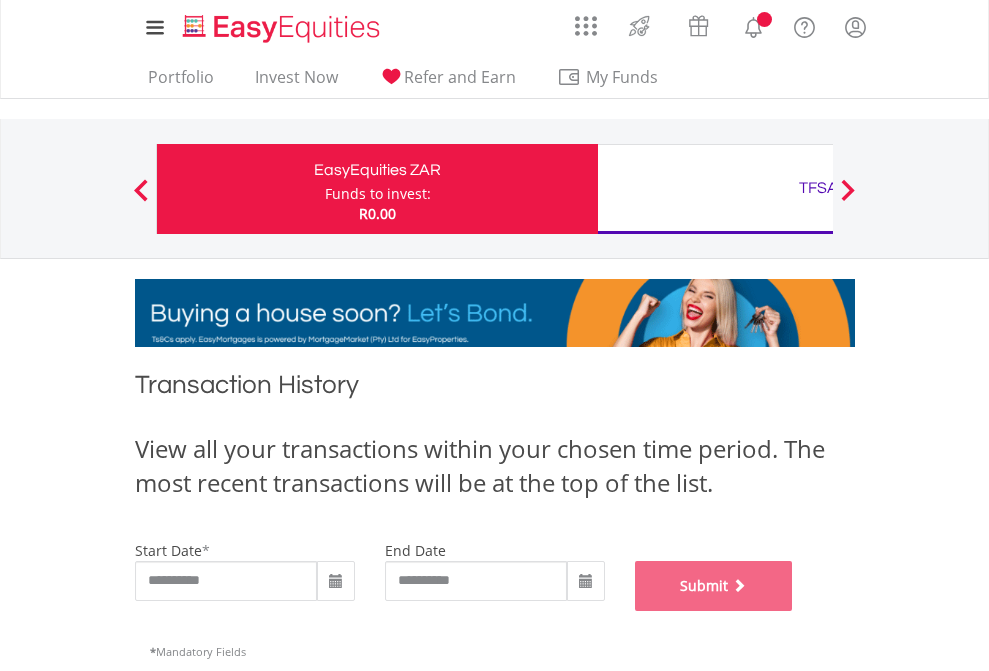 scroll, scrollTop: 811, scrollLeft: 0, axis: vertical 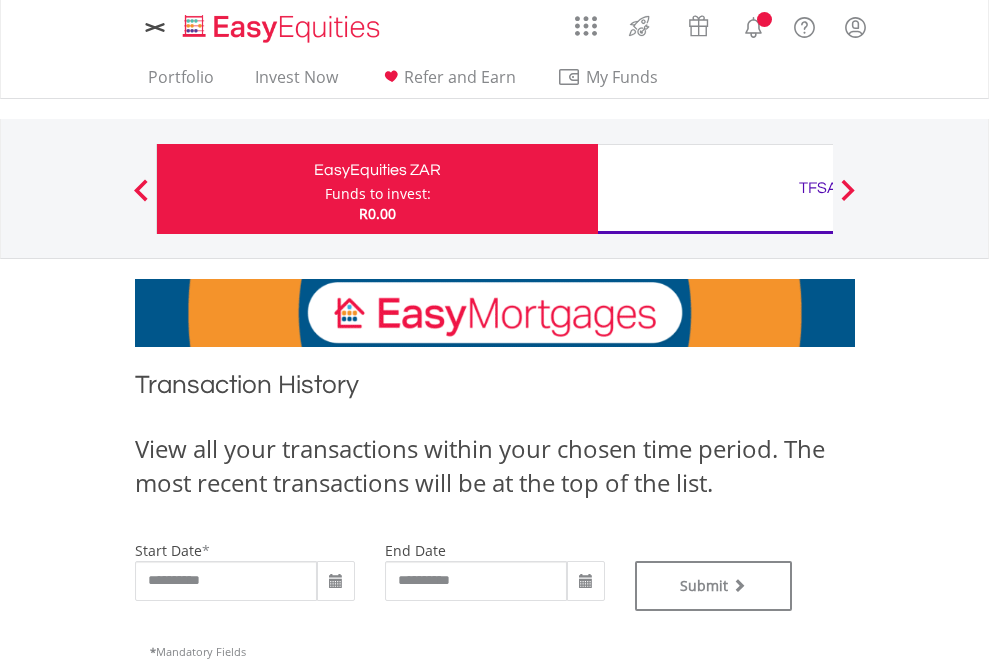 click on "TFSA" at bounding box center [818, 188] 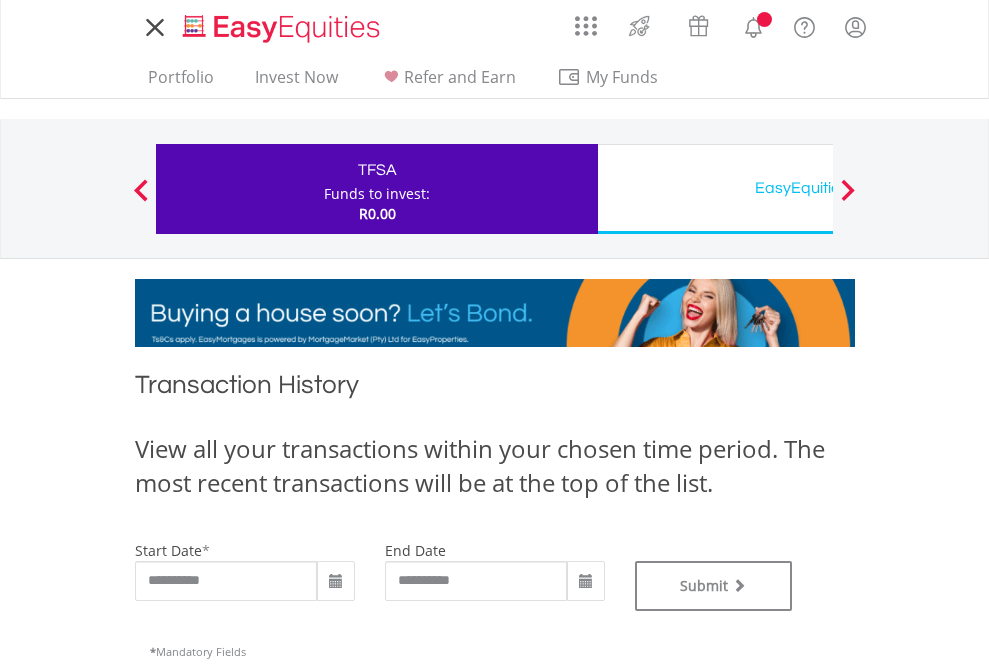 scroll, scrollTop: 0, scrollLeft: 0, axis: both 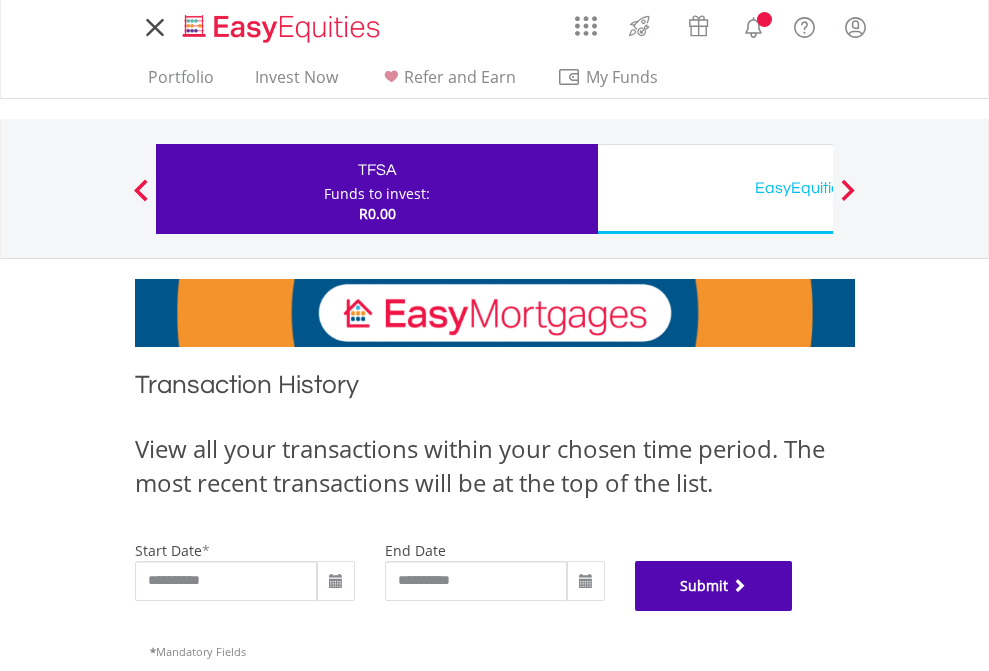 click on "Submit" at bounding box center [714, 586] 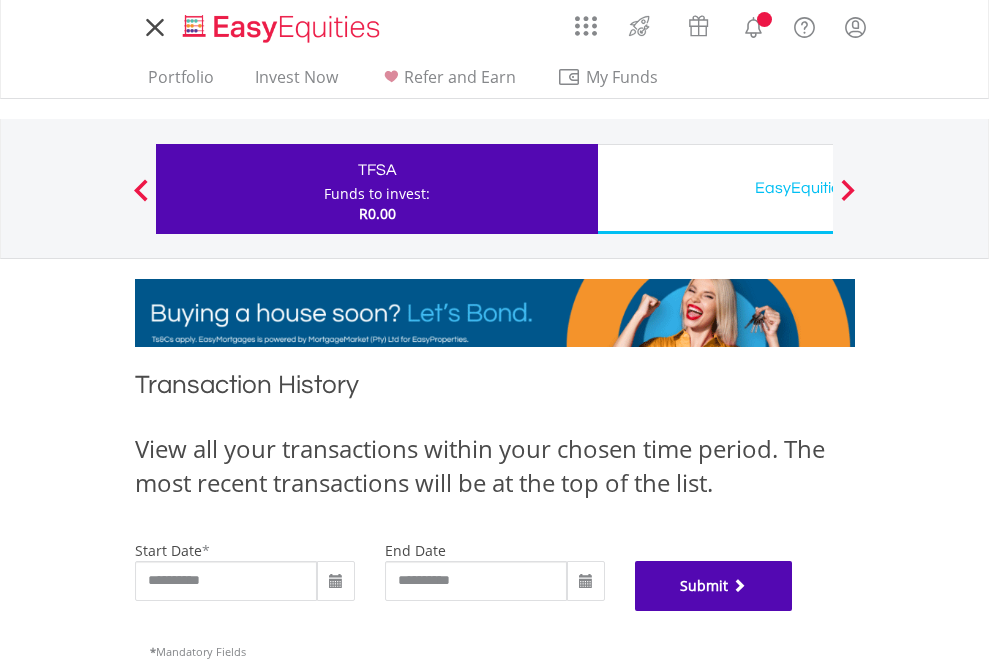scroll, scrollTop: 811, scrollLeft: 0, axis: vertical 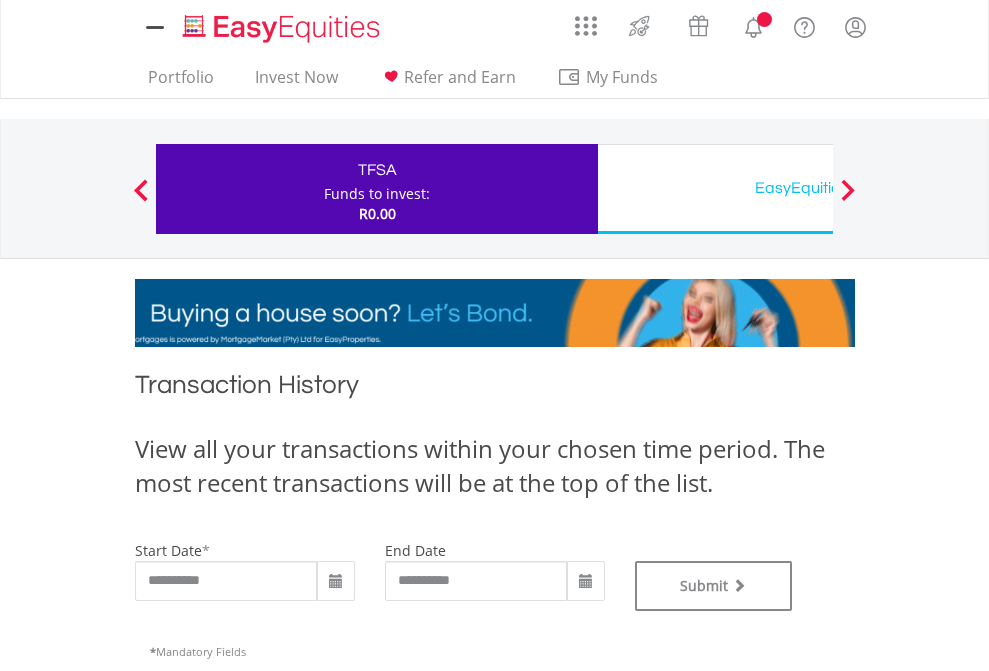 click on "EasyEquities USD" at bounding box center [818, 188] 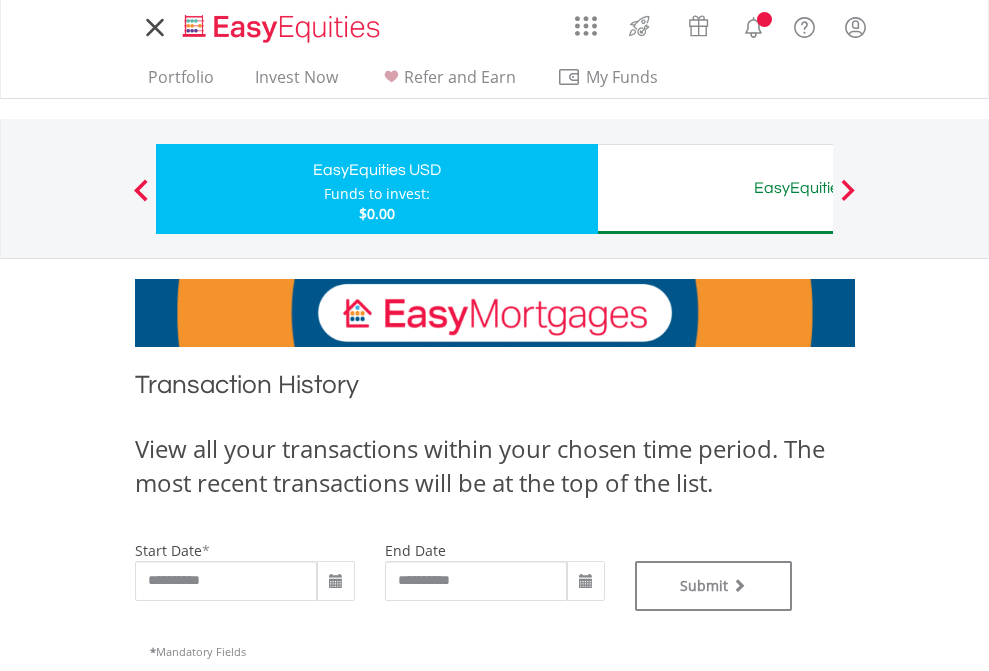 scroll, scrollTop: 0, scrollLeft: 0, axis: both 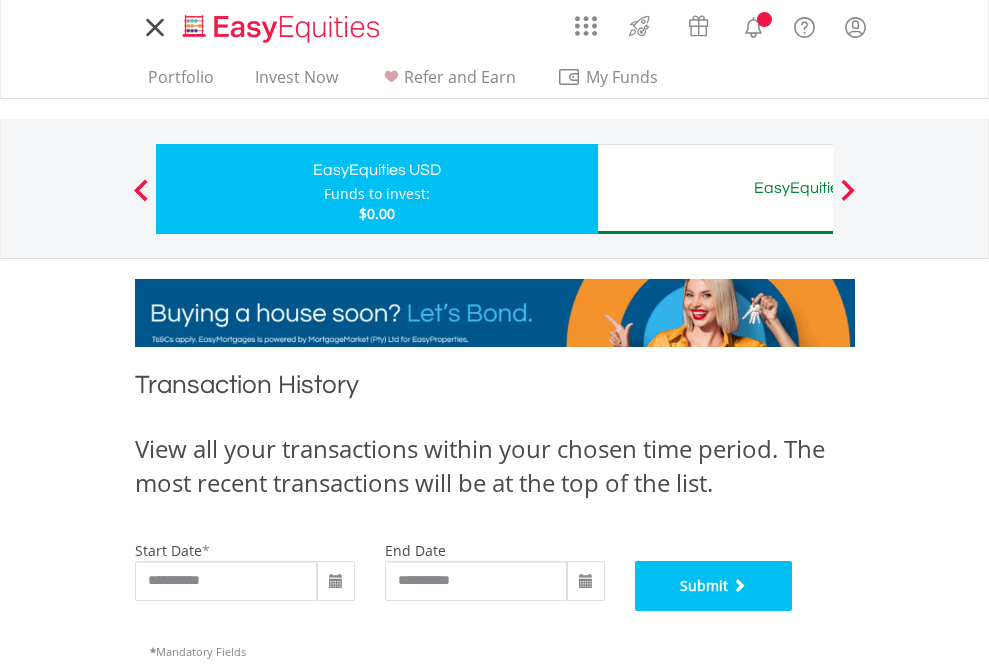 click on "Submit" at bounding box center (714, 586) 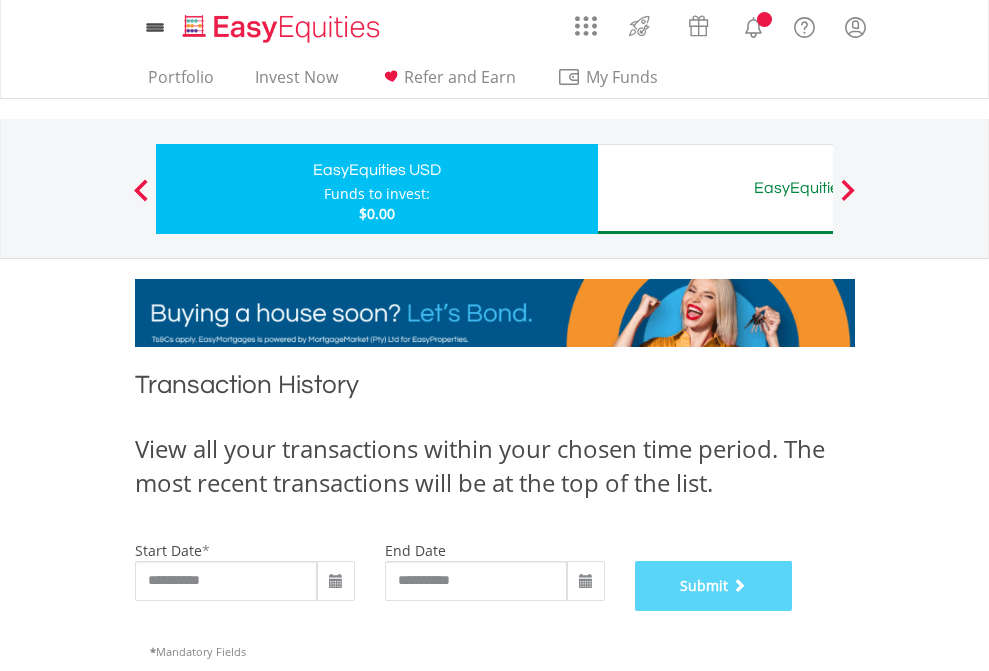 scroll, scrollTop: 811, scrollLeft: 0, axis: vertical 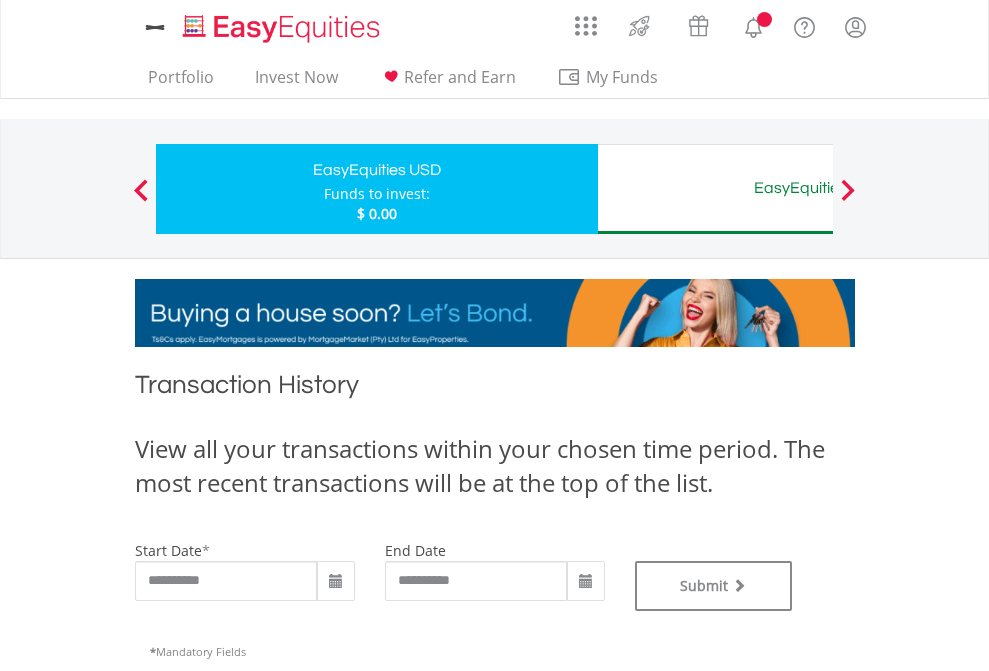 click on "EasyEquities AUD" at bounding box center (818, 188) 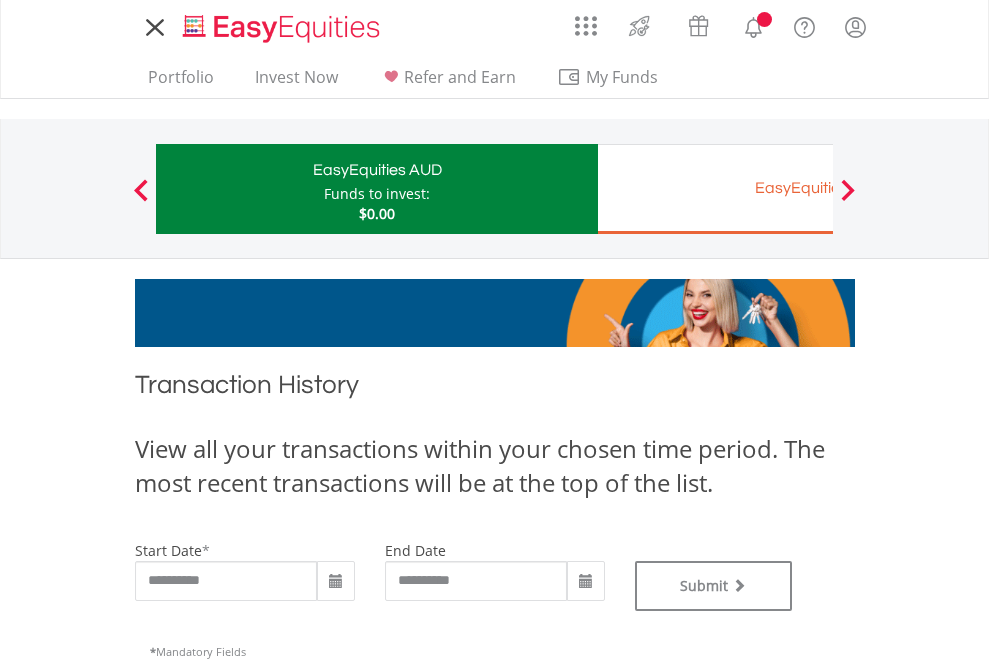 scroll, scrollTop: 0, scrollLeft: 0, axis: both 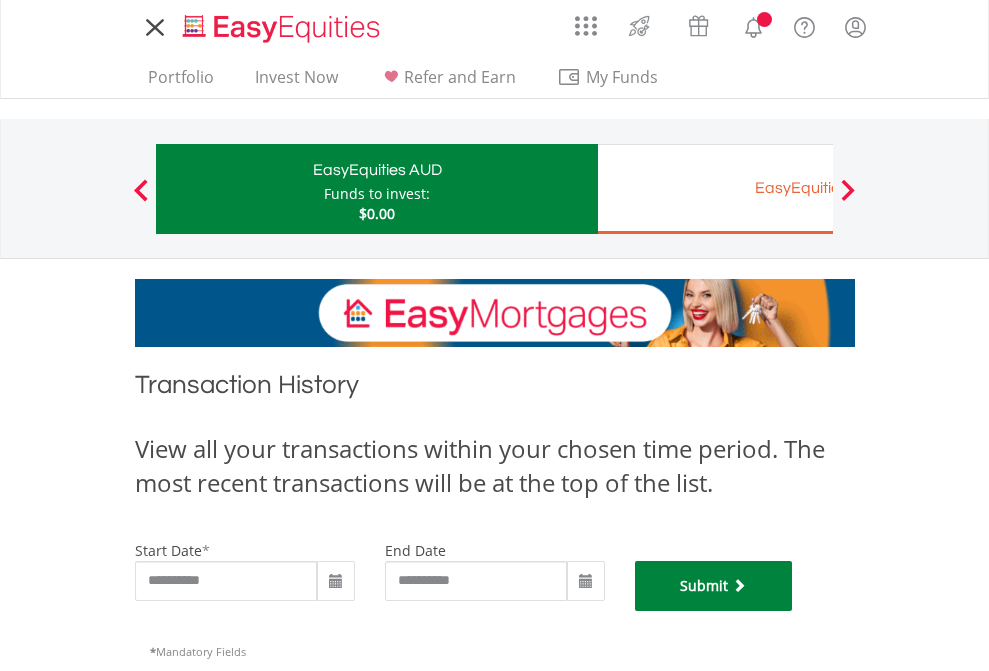click on "Submit" at bounding box center [714, 586] 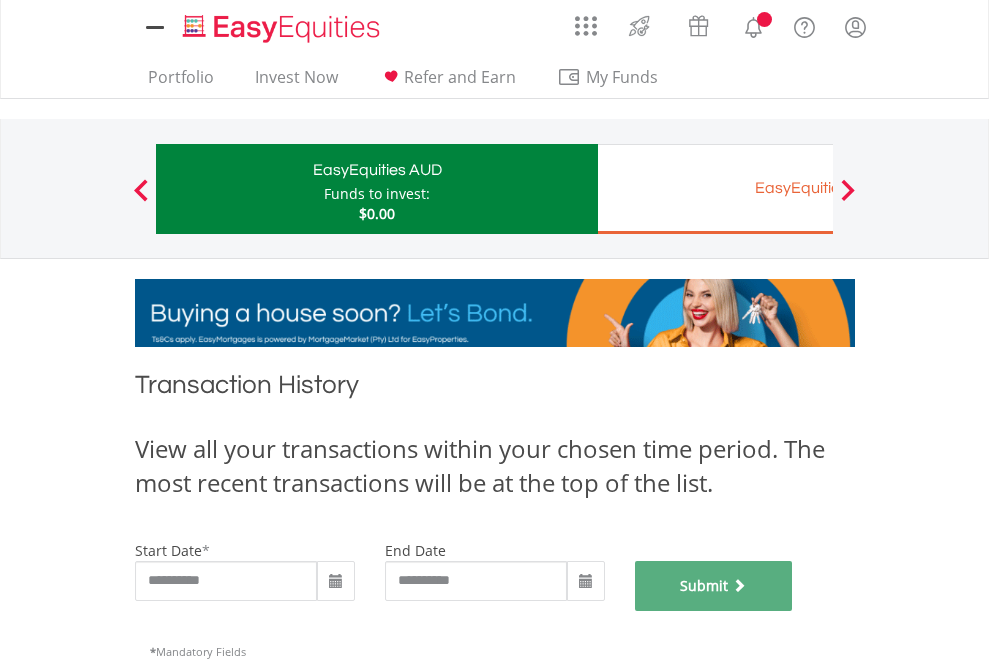 scroll, scrollTop: 811, scrollLeft: 0, axis: vertical 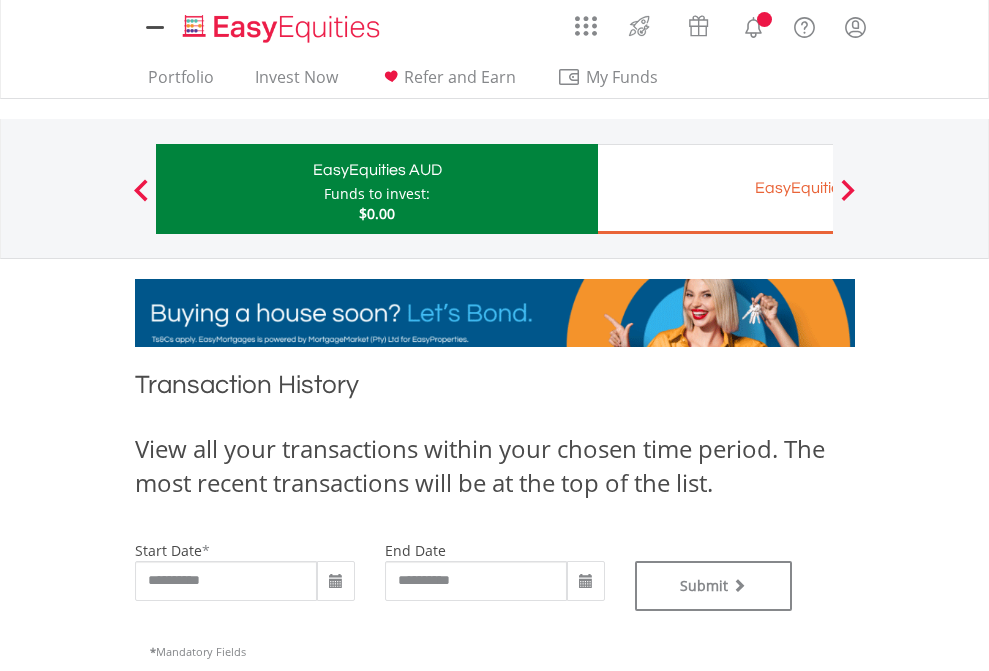 click on "EasyEquities EUR" at bounding box center [818, 188] 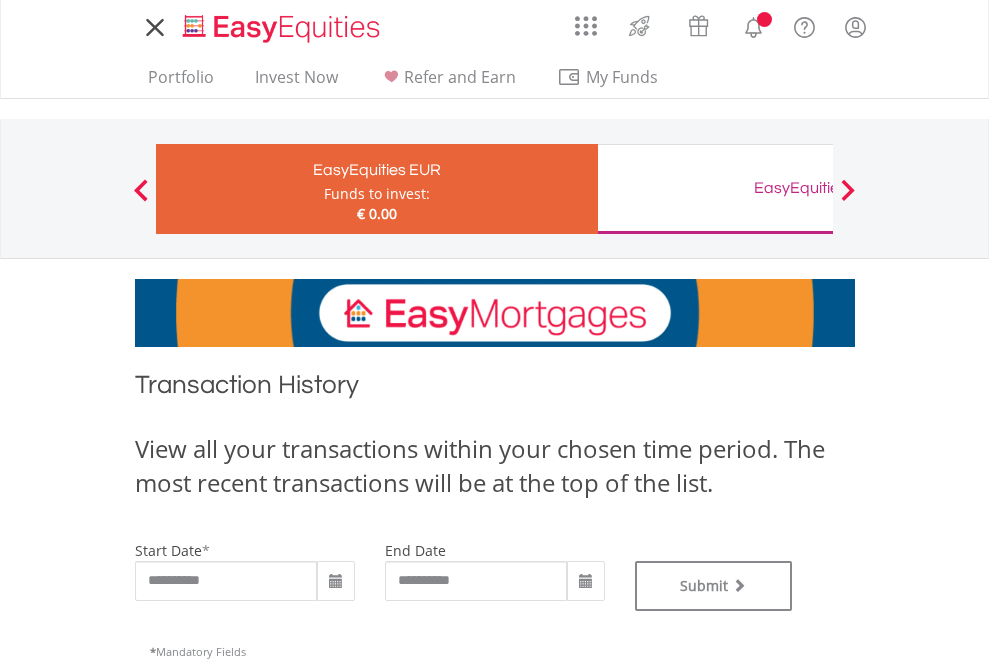 scroll, scrollTop: 0, scrollLeft: 0, axis: both 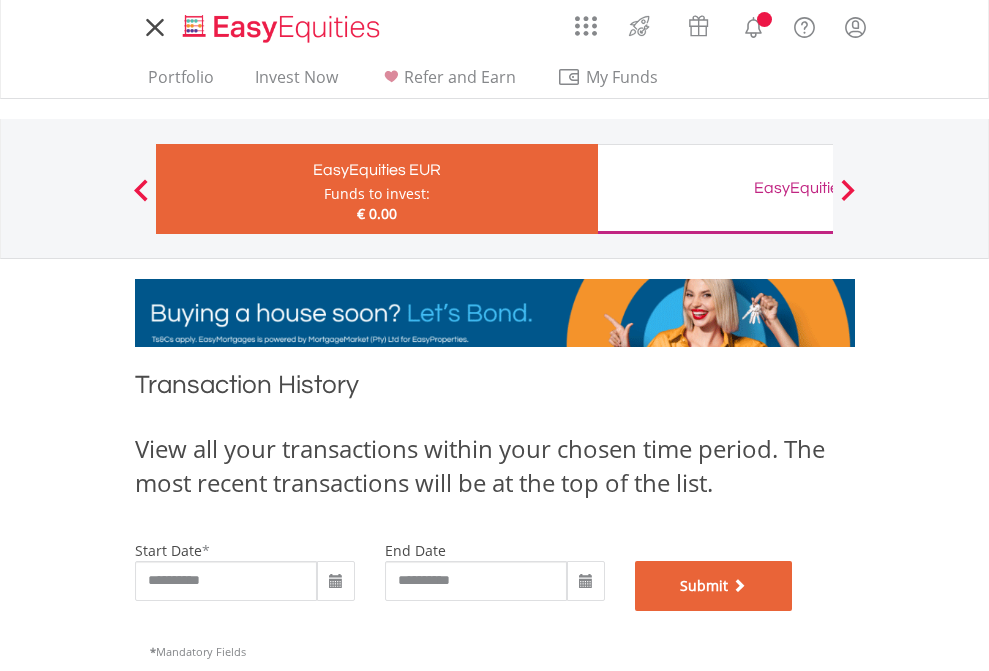 click on "Submit" at bounding box center [714, 586] 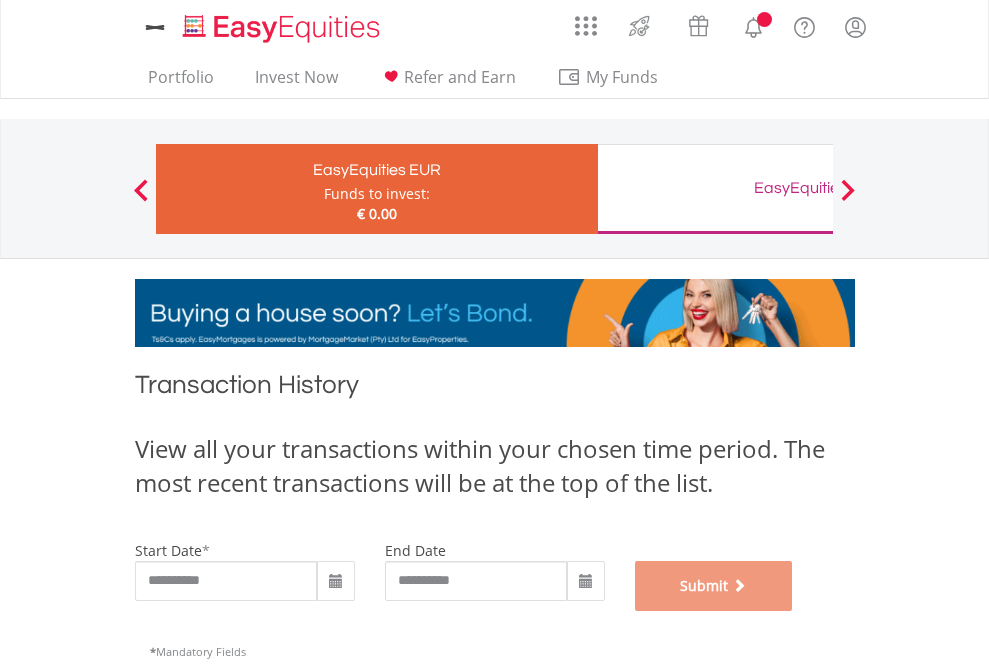 scroll, scrollTop: 811, scrollLeft: 0, axis: vertical 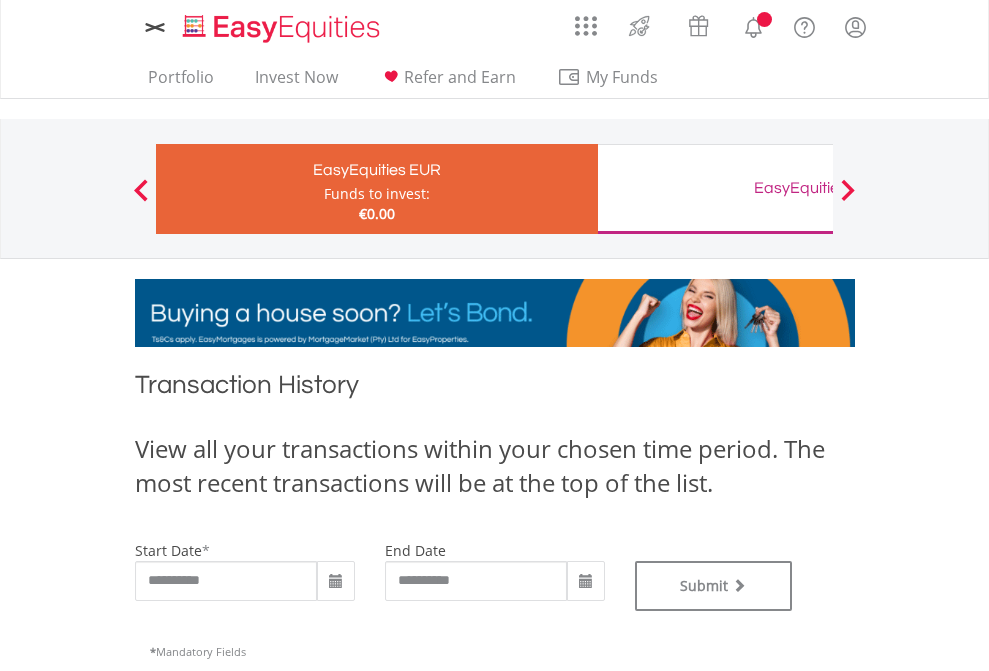 click on "EasyEquities GBP" at bounding box center (818, 188) 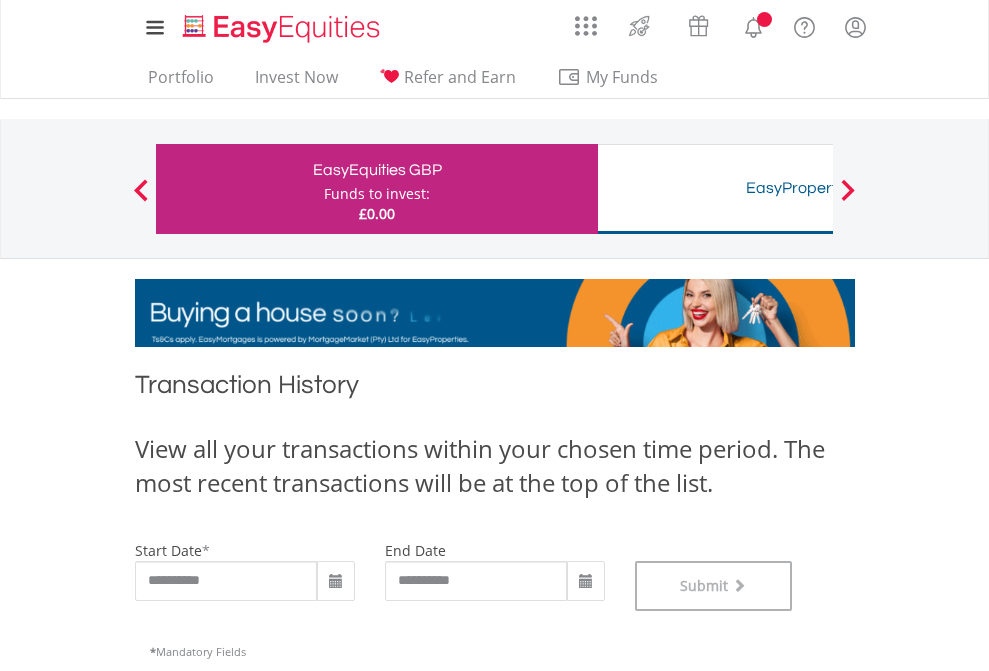 scroll, scrollTop: 811, scrollLeft: 0, axis: vertical 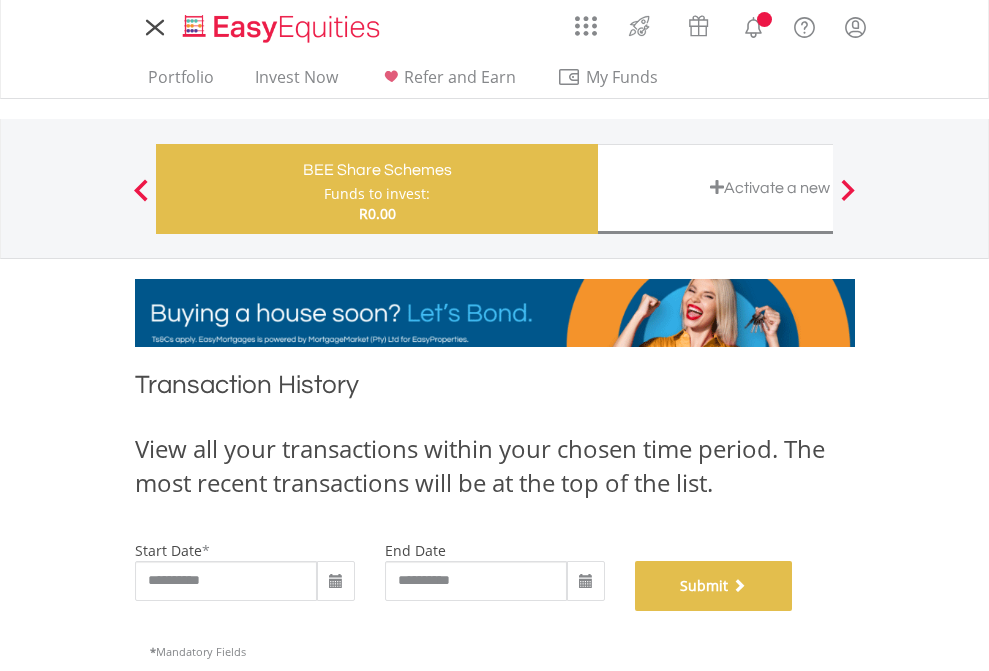click on "Submit" at bounding box center (714, 586) 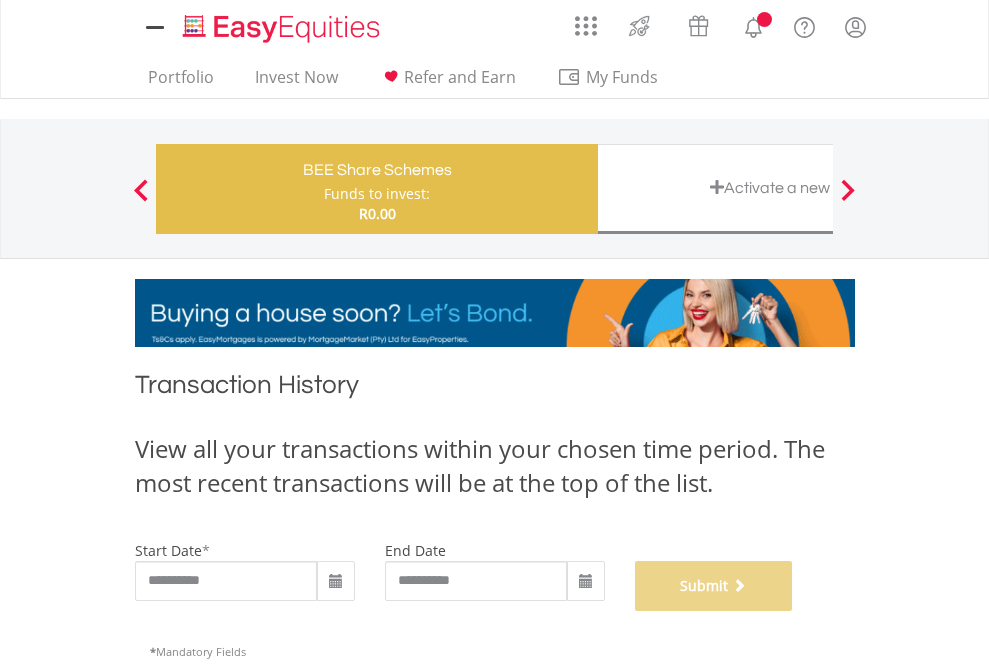 scroll, scrollTop: 811, scrollLeft: 0, axis: vertical 